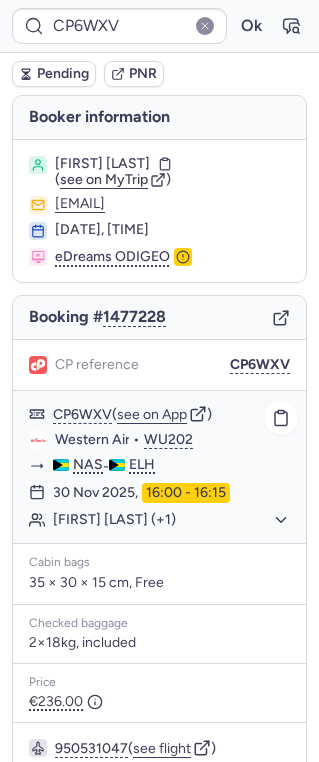 scroll, scrollTop: 0, scrollLeft: 0, axis: both 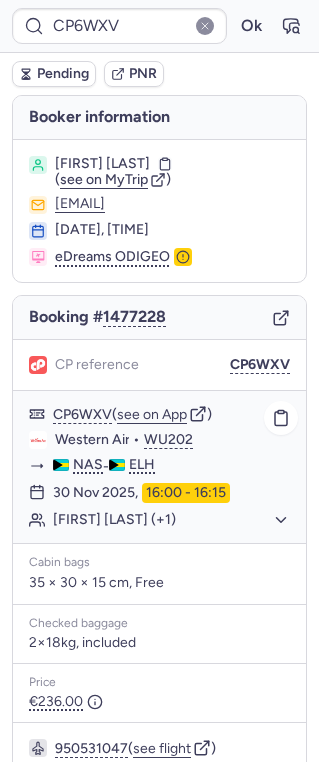 type on "CP7WMC" 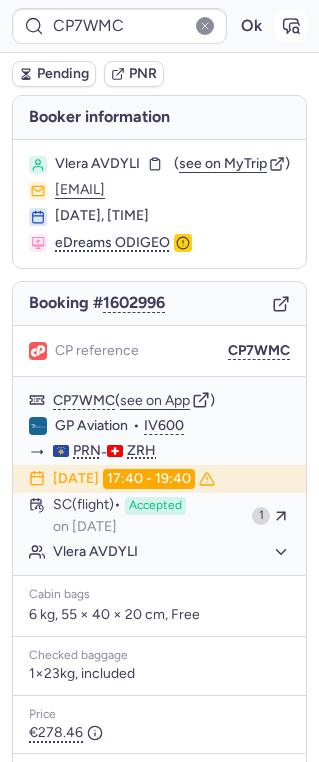click 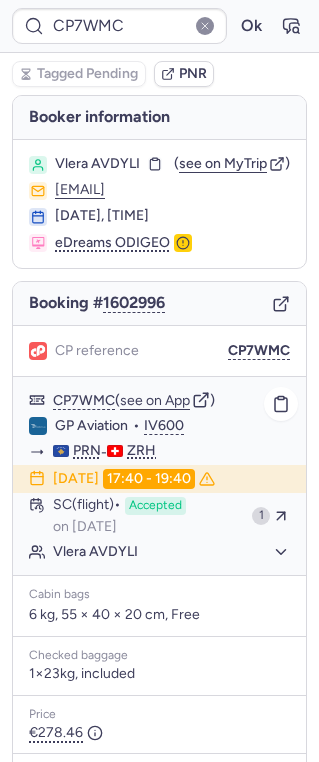 click on "Vlera AVDYLI" 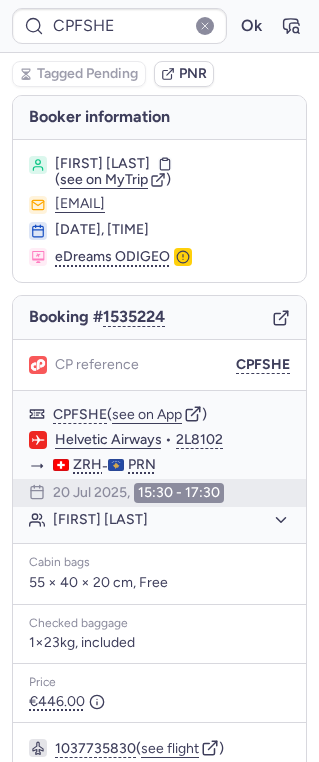 type on "CP27U8" 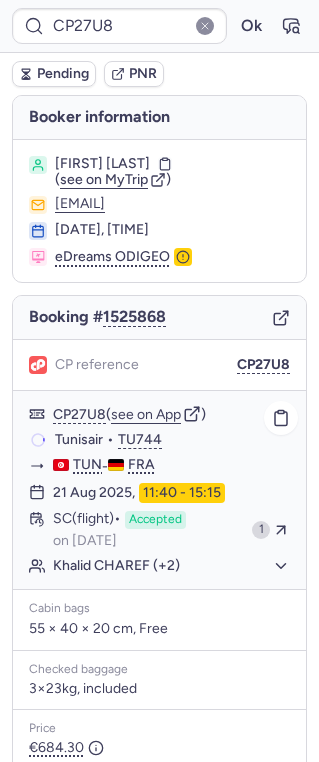click on "Khalid CHAREF (+2)" 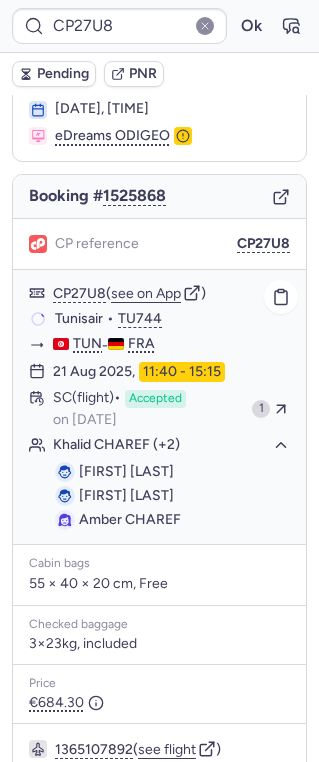 scroll, scrollTop: 119, scrollLeft: 0, axis: vertical 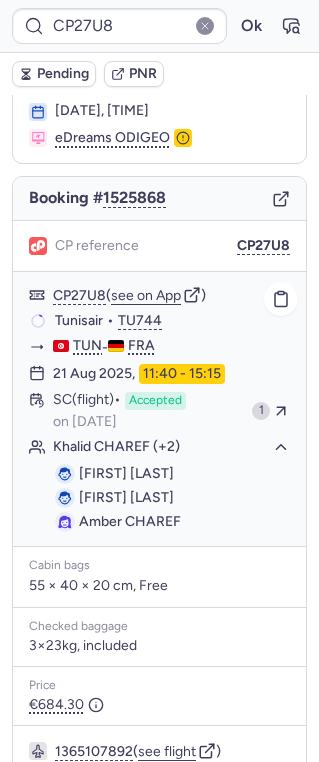 click on "Tunisair" 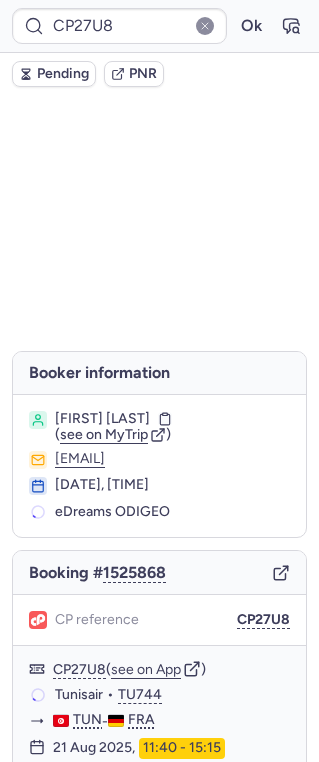 scroll, scrollTop: 0, scrollLeft: 0, axis: both 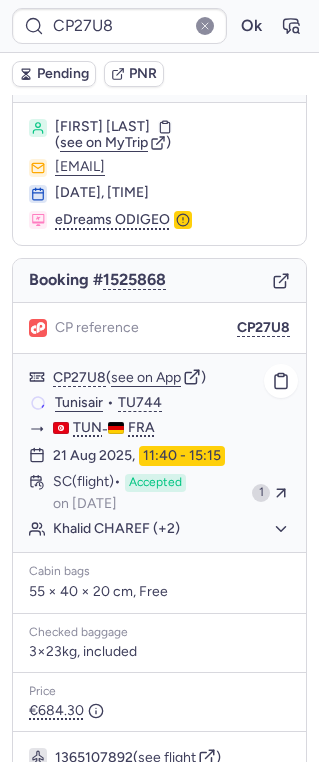 click on "Tunisair" 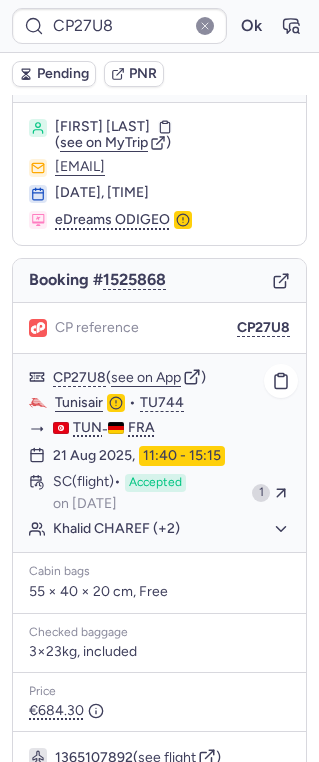 click on "Khalid CHAREF (+2)" 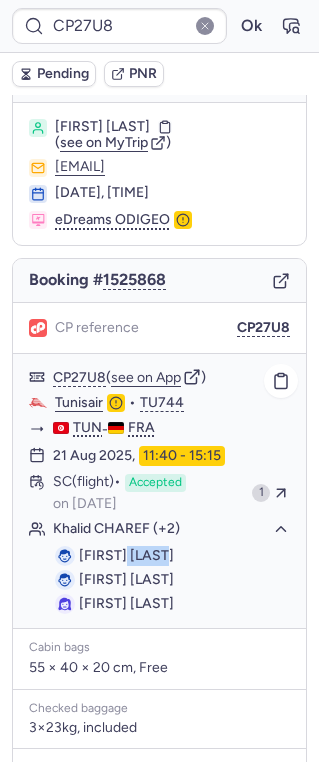 drag, startPoint x: 124, startPoint y: 552, endPoint x: 182, endPoint y: 553, distance: 58.00862 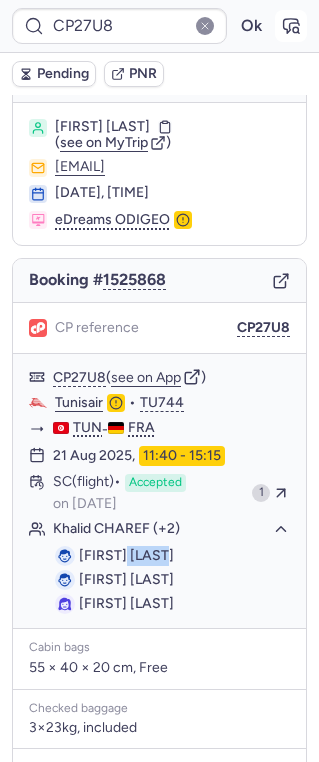 click at bounding box center (291, 26) 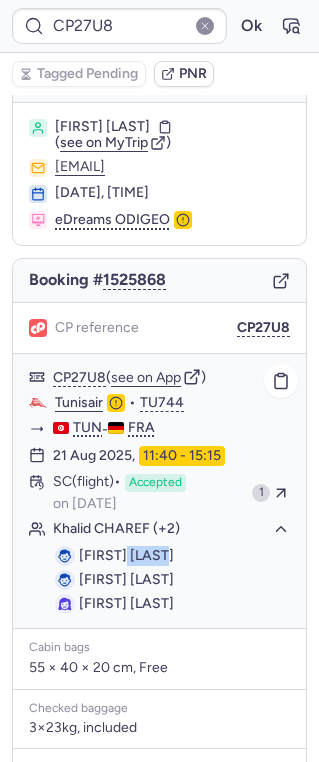 click on "Tunisair" 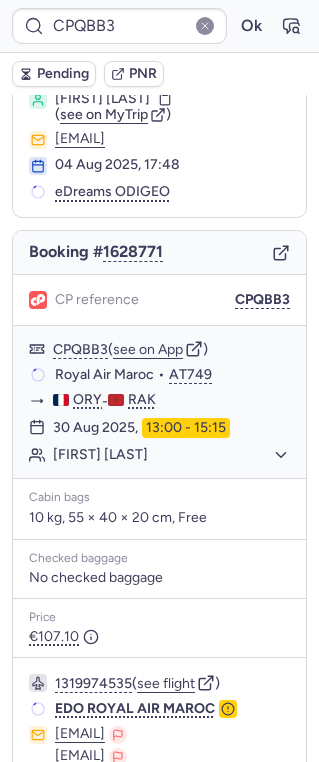 type on "CP27U8" 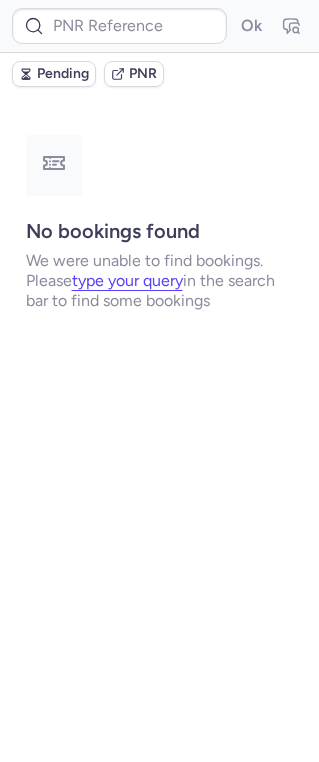 scroll, scrollTop: 0, scrollLeft: 0, axis: both 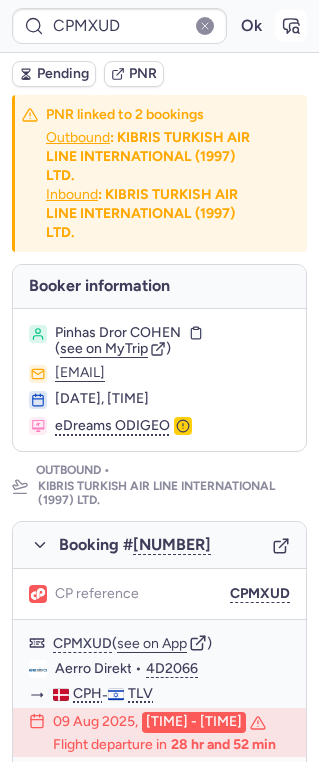 click 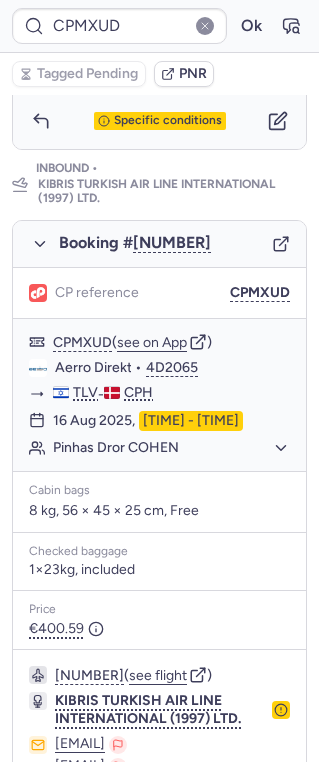 scroll, scrollTop: 1306, scrollLeft: 0, axis: vertical 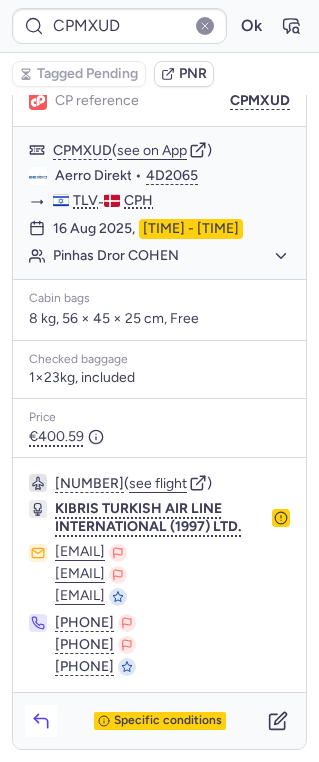 click 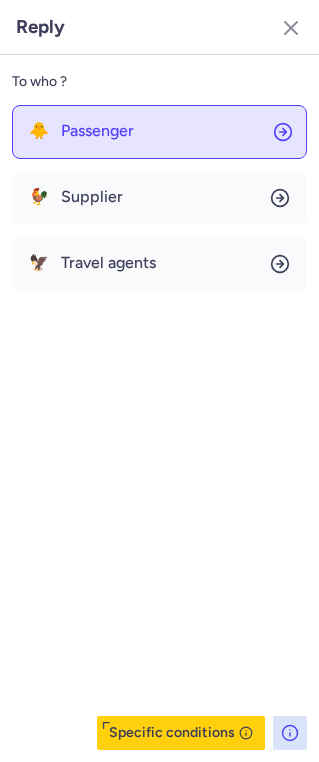 click on "🐥 Passenger" 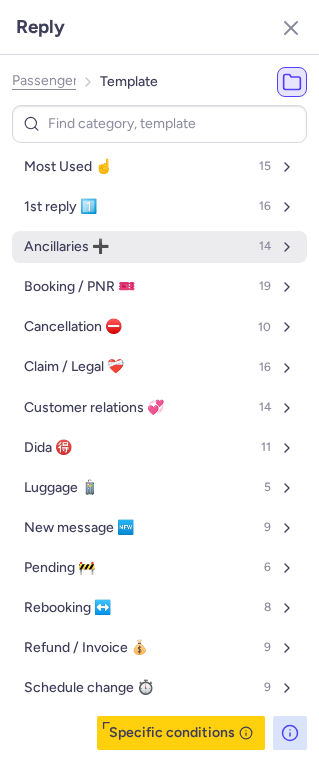 click on "Ancillaries ➕ 14" at bounding box center (159, 247) 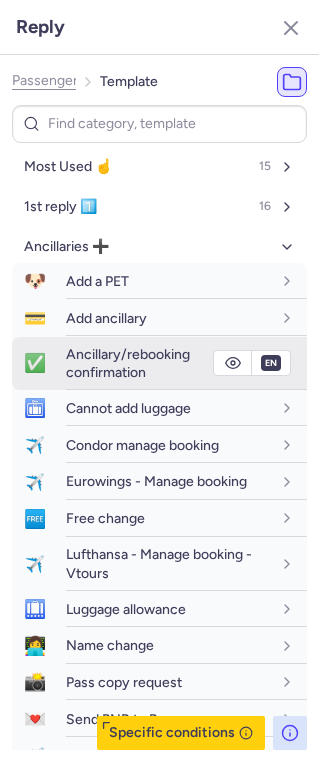 click on "Ancillary/rebooking confirmation" at bounding box center [128, 363] 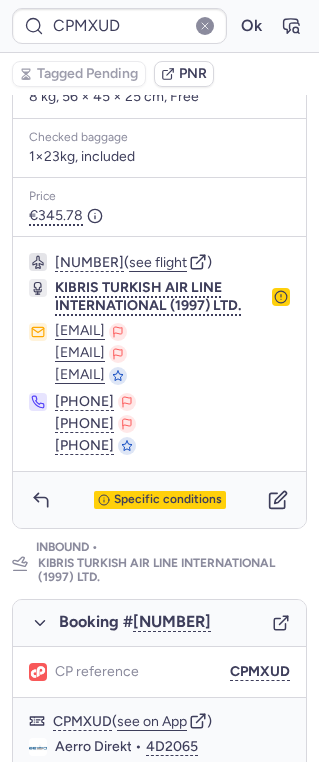 scroll, scrollTop: 0, scrollLeft: 0, axis: both 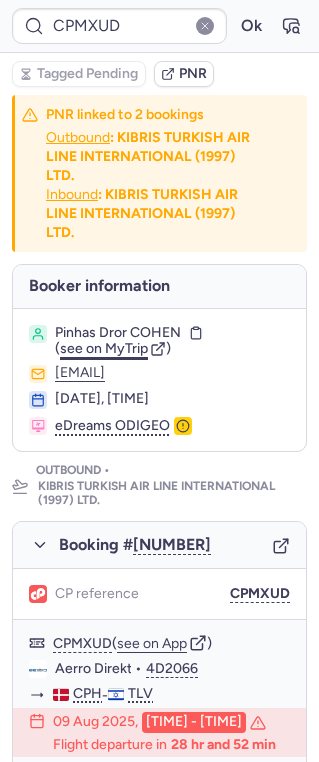 click on "see on MyTrip" at bounding box center [104, 348] 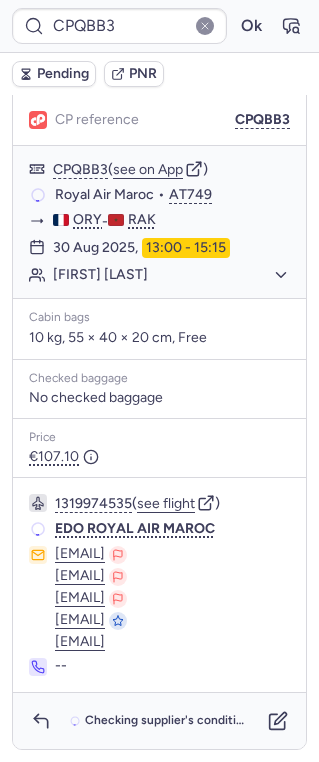 scroll, scrollTop: 265, scrollLeft: 0, axis: vertical 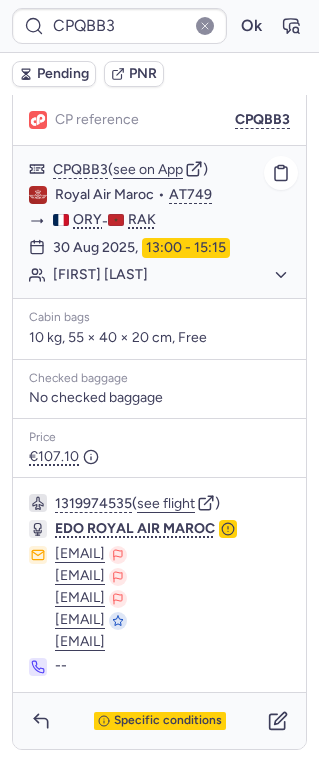 type on "CPMXUD" 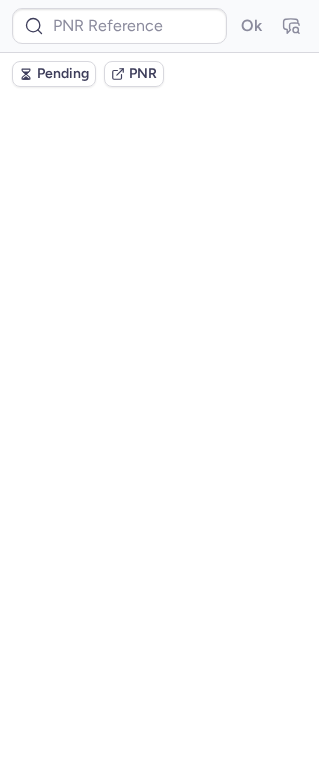 scroll, scrollTop: 0, scrollLeft: 0, axis: both 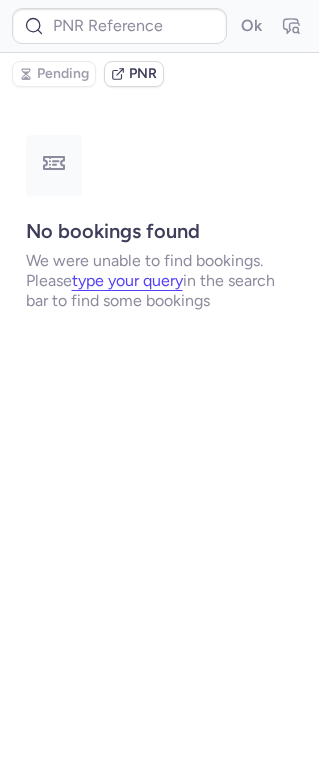 type on "CP7WMC" 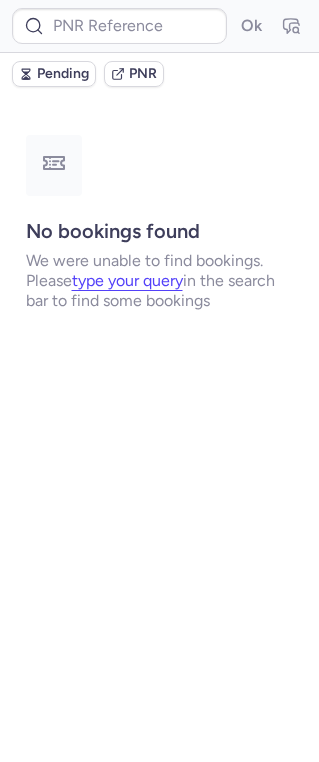 type on "CP6WXV" 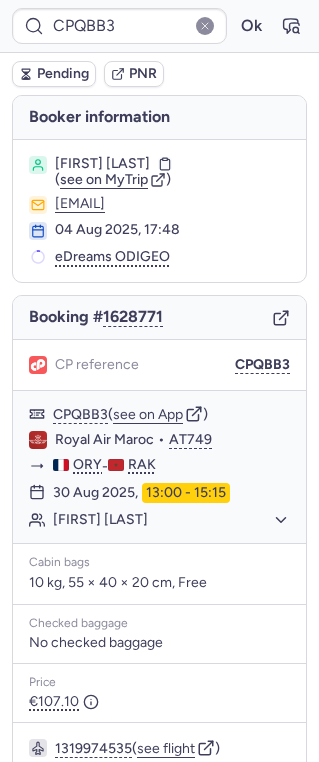 type on "CPMXUD" 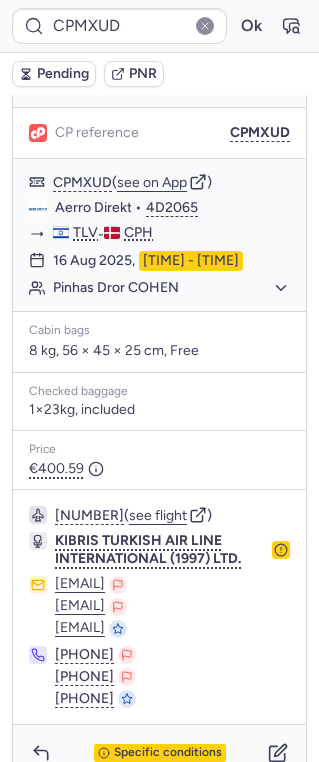 scroll, scrollTop: 1306, scrollLeft: 0, axis: vertical 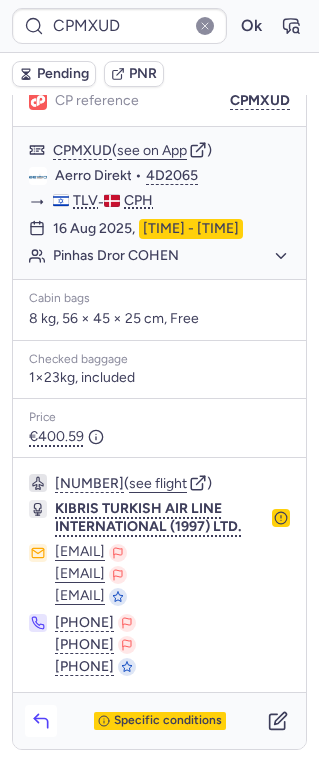 click 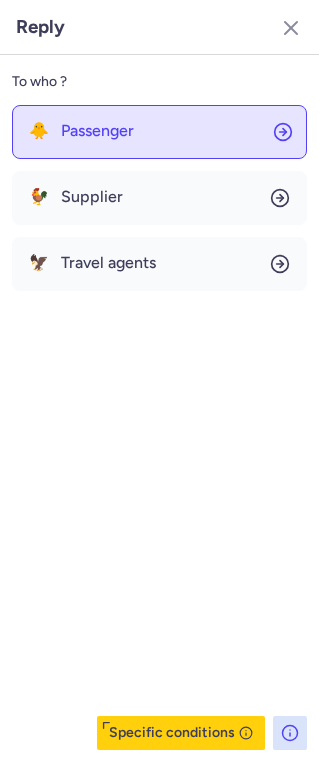 click on "Passenger" at bounding box center (97, 131) 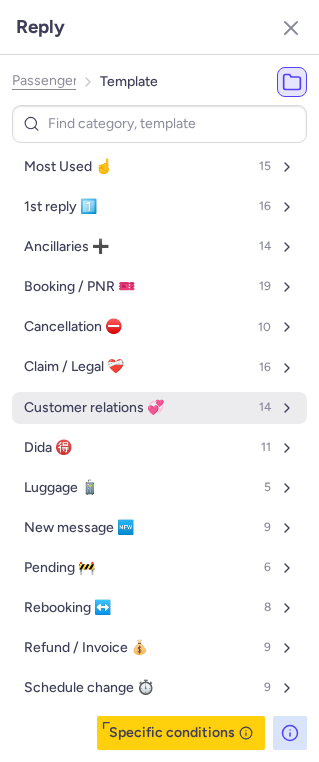 click on "Customer relations 💞" at bounding box center [94, 408] 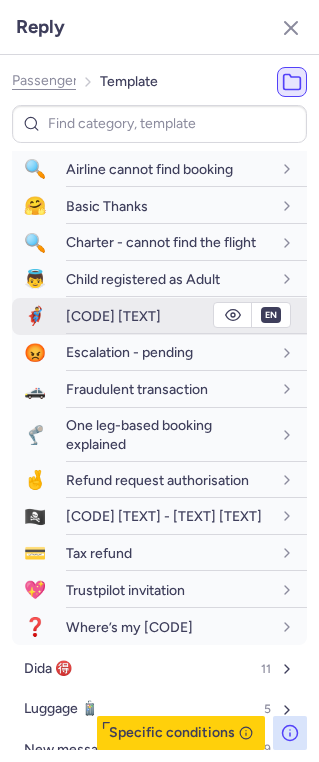 scroll, scrollTop: 312, scrollLeft: 0, axis: vertical 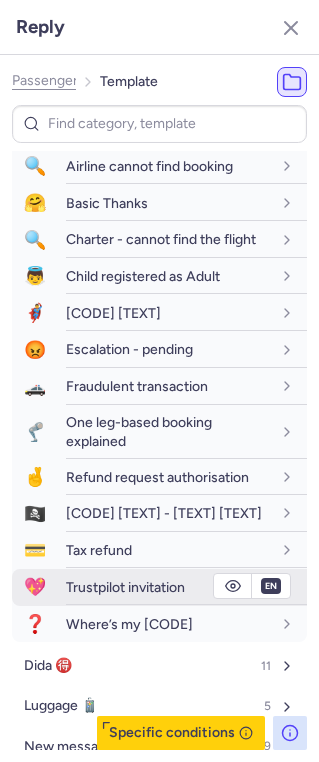 click on "Trustpilot invitation" at bounding box center [125, 587] 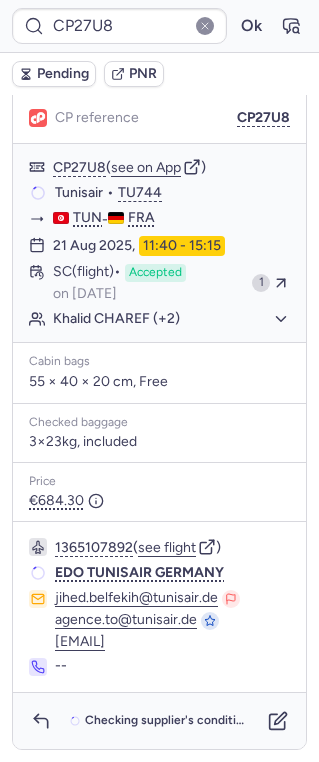 scroll, scrollTop: 247, scrollLeft: 0, axis: vertical 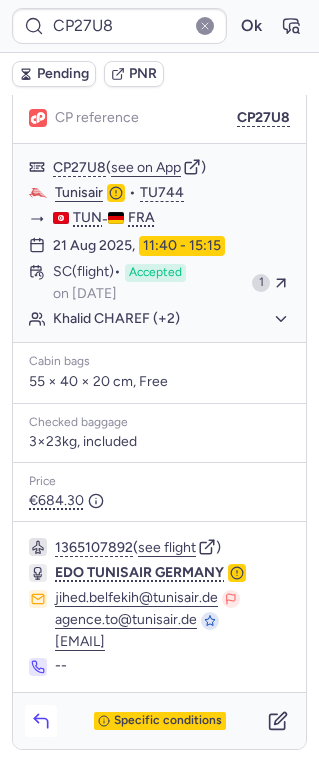 click 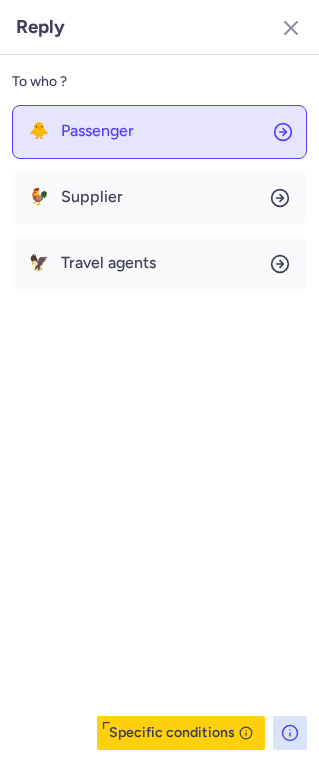 click on "Passenger" at bounding box center (97, 131) 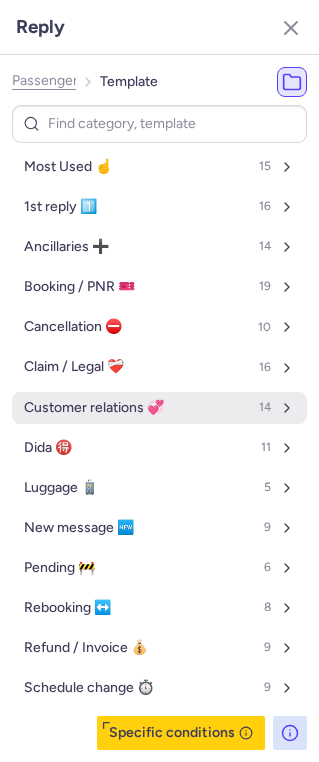 click on "Customer relations 💞" at bounding box center (94, 408) 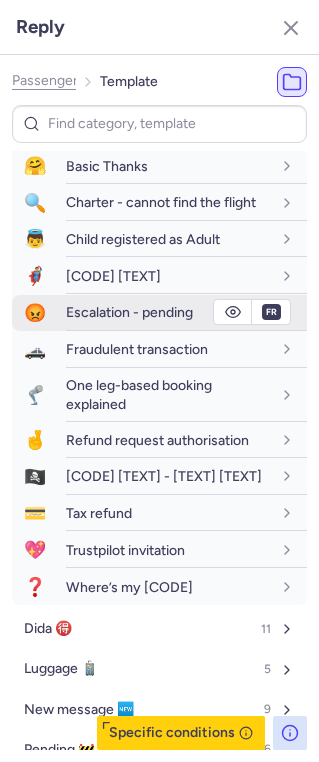 scroll, scrollTop: 368, scrollLeft: 0, axis: vertical 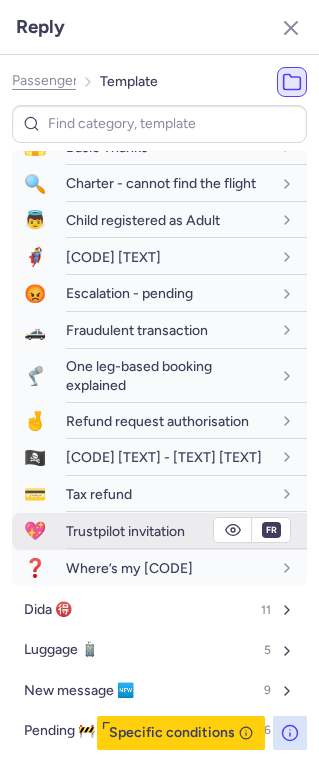 click on "Trustpilot invitation" at bounding box center [125, 531] 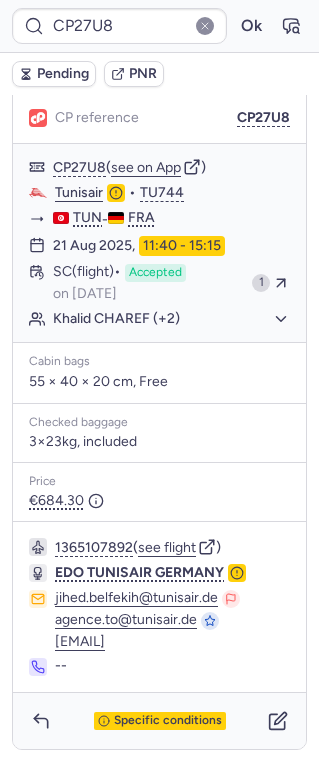 type on "CP7WMC" 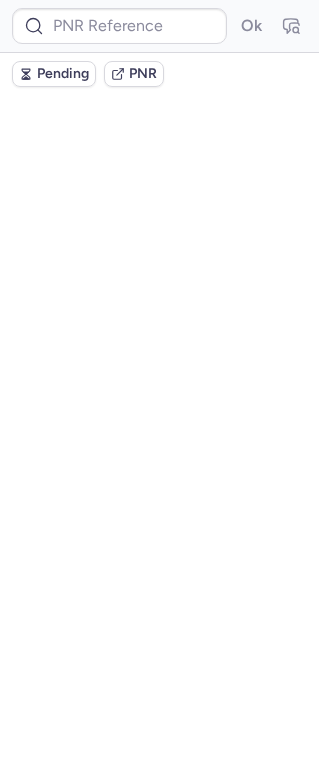 scroll, scrollTop: 0, scrollLeft: 0, axis: both 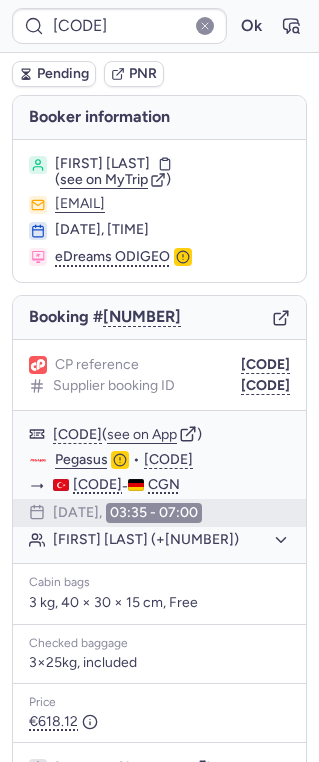 type on "CPKNKN" 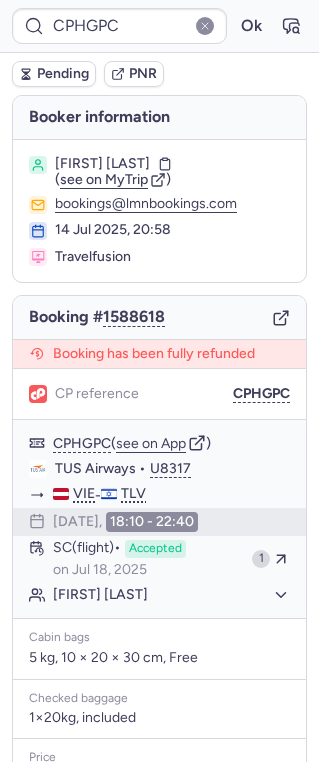 type on "CP7JNO" 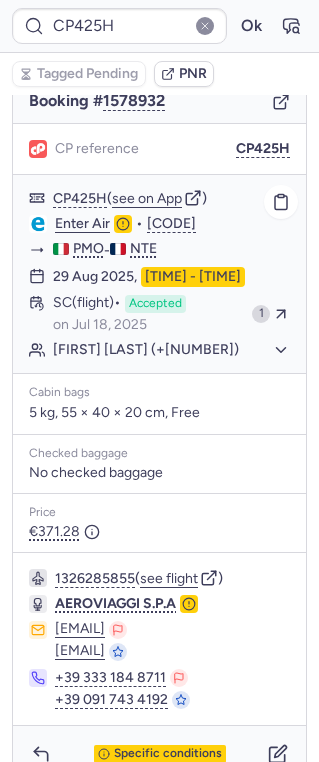 scroll, scrollTop: 269, scrollLeft: 0, axis: vertical 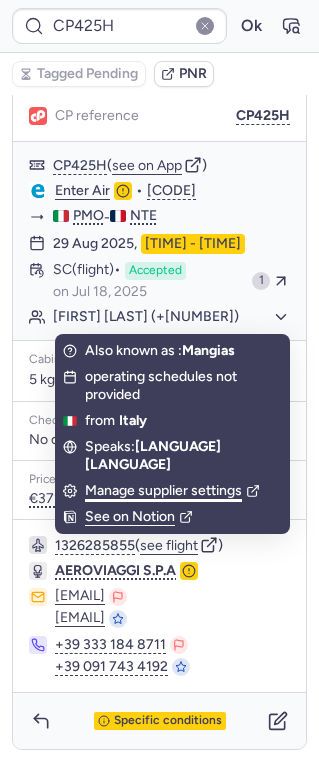 click on "Manage supplier settings" at bounding box center (172, 491) 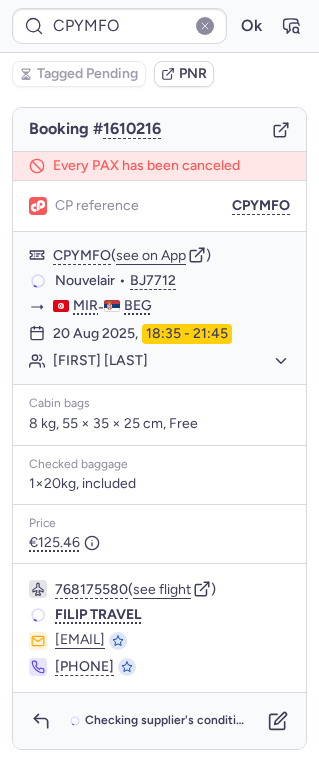 scroll, scrollTop: 188, scrollLeft: 0, axis: vertical 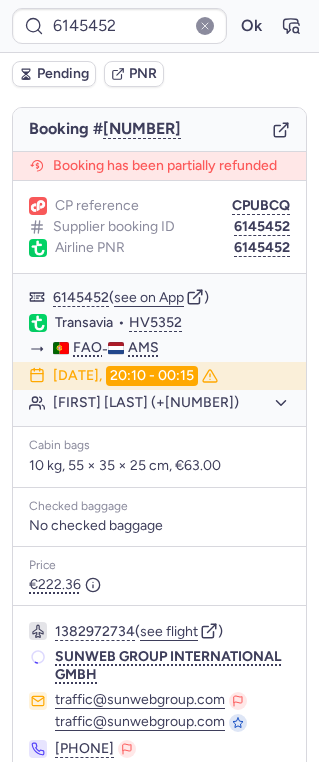 type on "CPUBCQ" 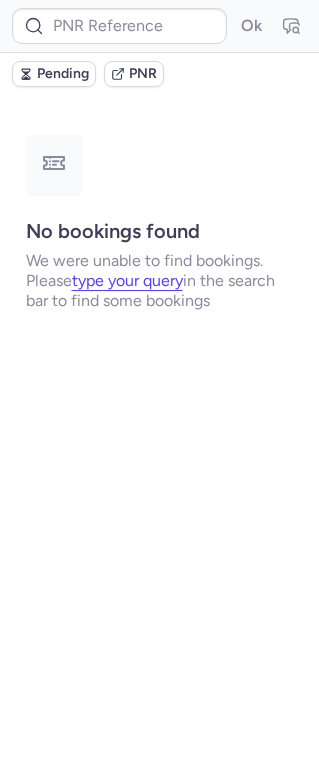 scroll, scrollTop: 0, scrollLeft: 0, axis: both 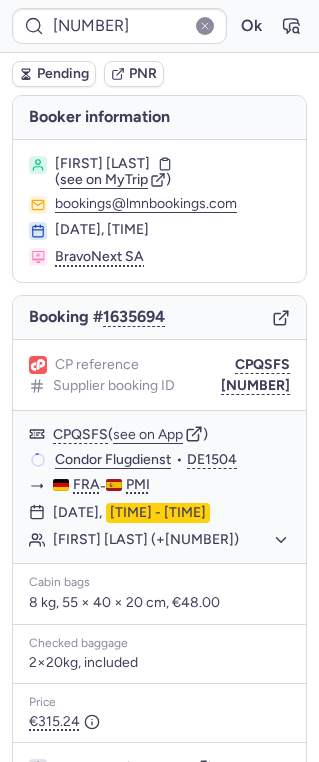 type on "CPWGLZ" 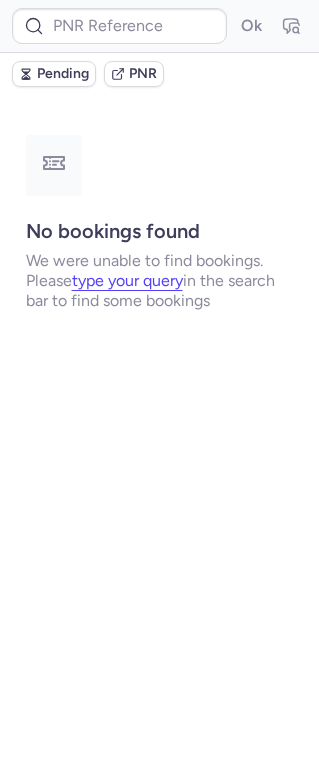 type on "CPQBB3" 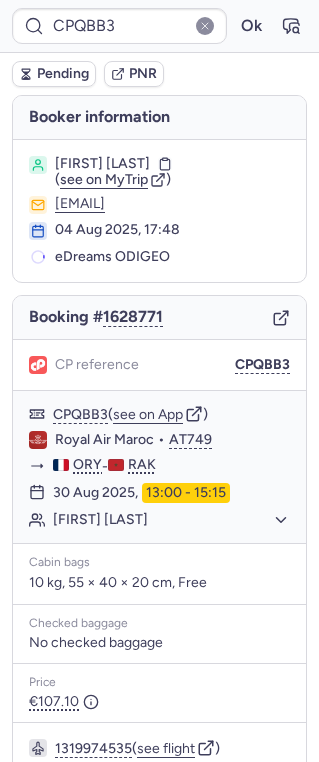 type on "CPMXUD" 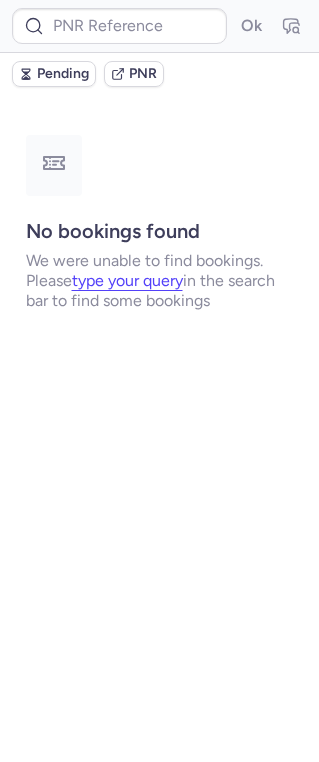 type on "CPK6TZ" 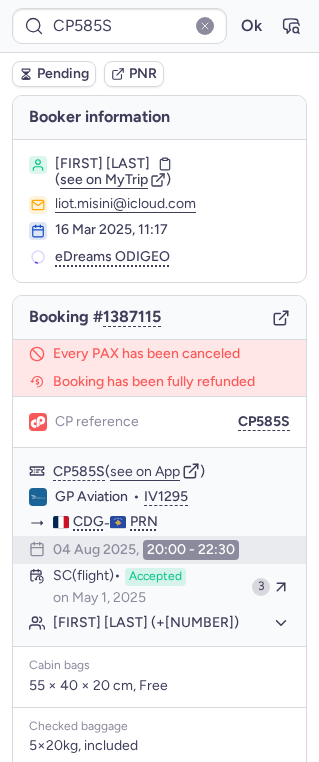type on "CPXA9E" 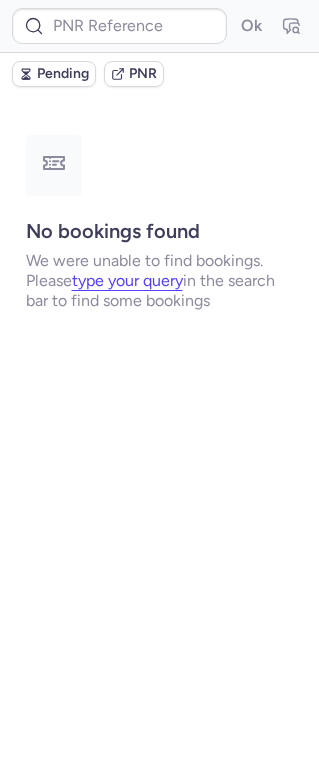 type on "[CODE]" 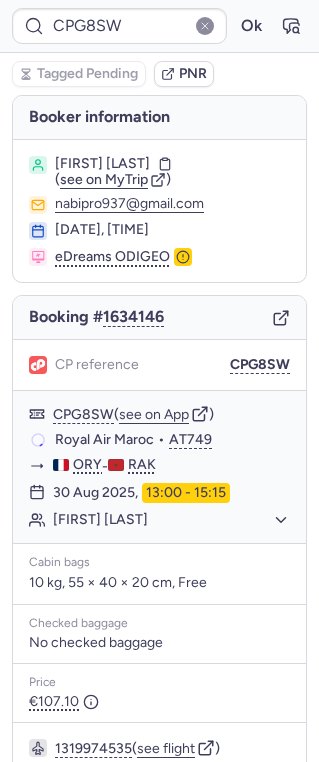 type on "CPVKIV" 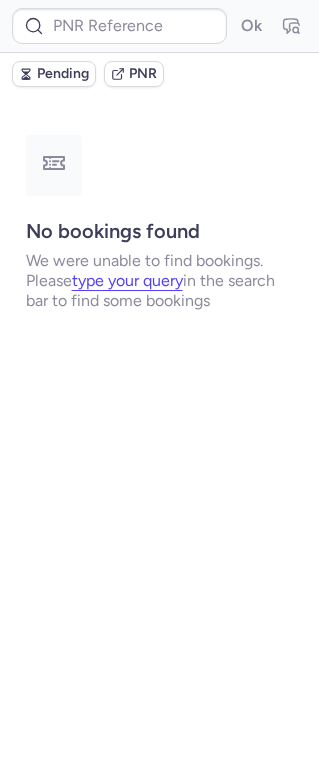 type on "CPQJHT" 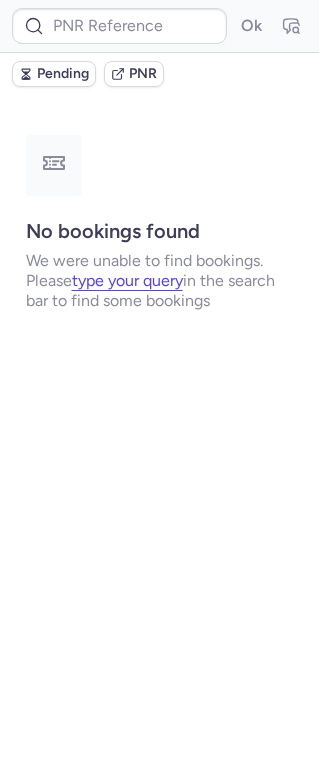 type on "CPQJHT" 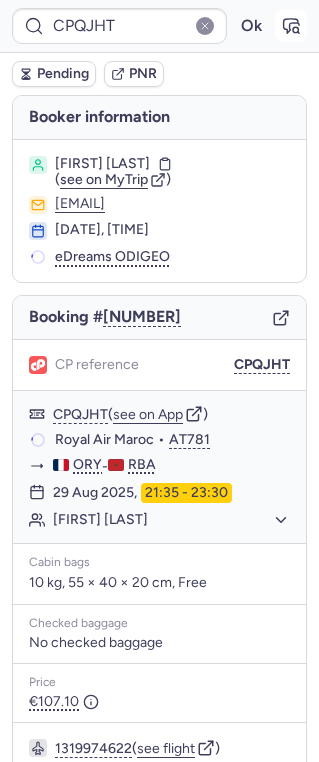 click 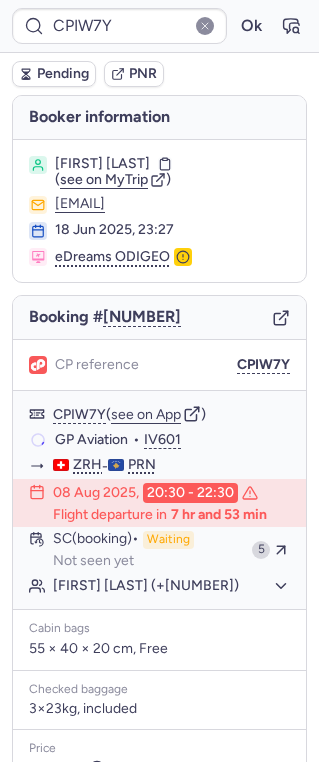type on "CPQJHT" 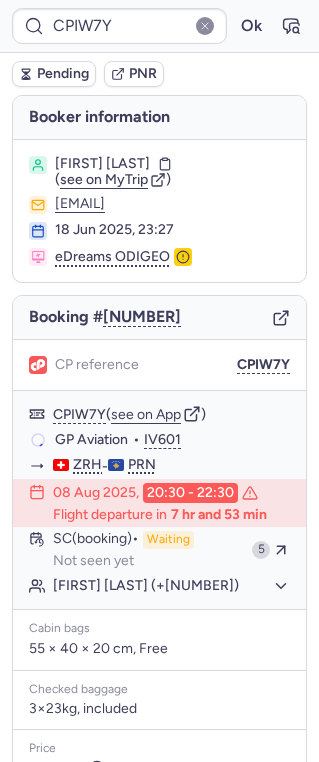 type on "CPVKIV" 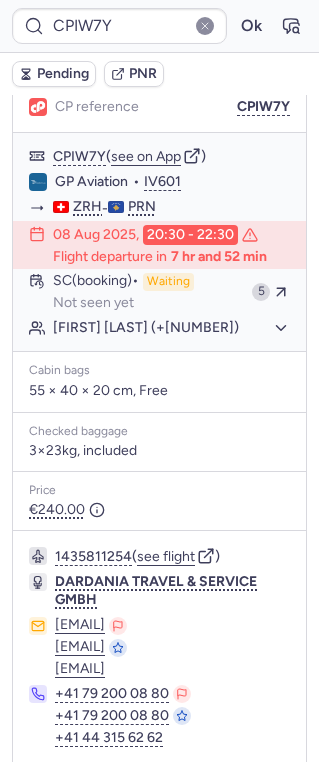 scroll, scrollTop: 315, scrollLeft: 0, axis: vertical 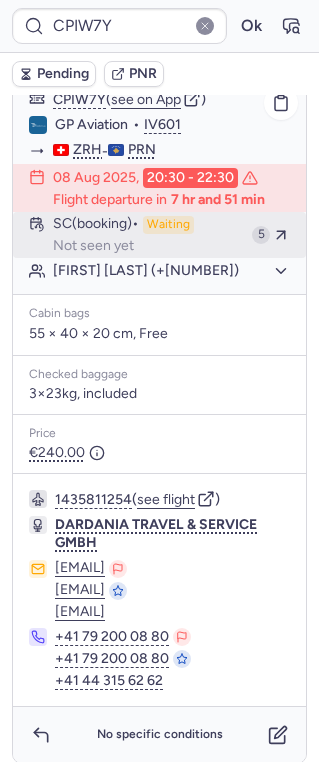 click on "SC   (booking)  Waiting Not seen yet" at bounding box center (148, 235) 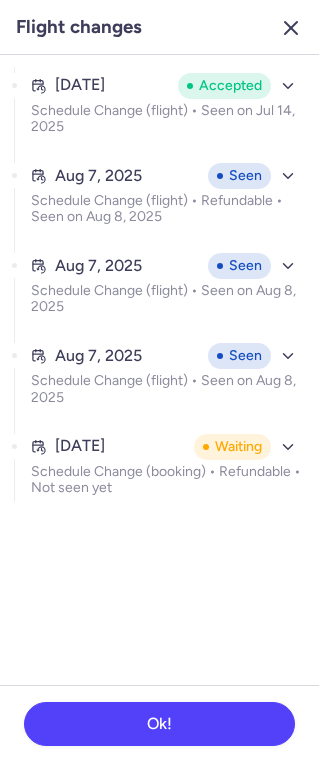 click 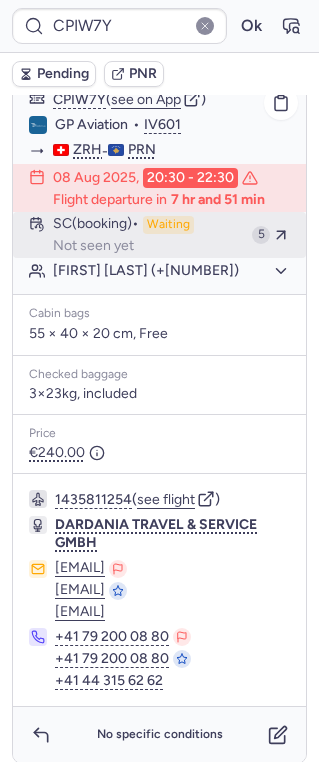 click on "SC   (booking)  Waiting Not seen yet" at bounding box center [148, 235] 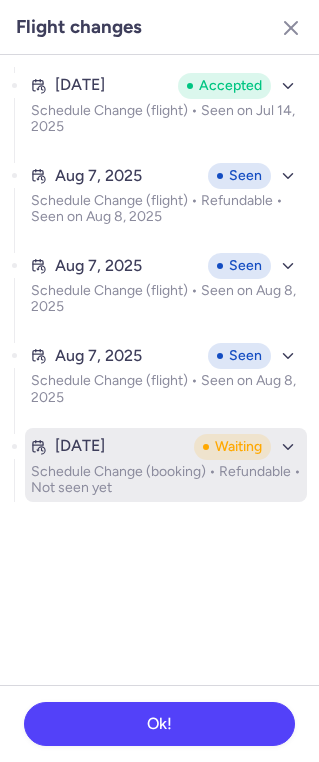 click on "Waiting" at bounding box center (232, 447) 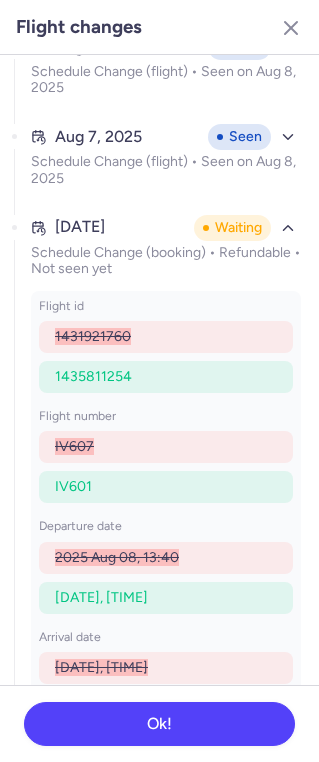 scroll, scrollTop: 184, scrollLeft: 0, axis: vertical 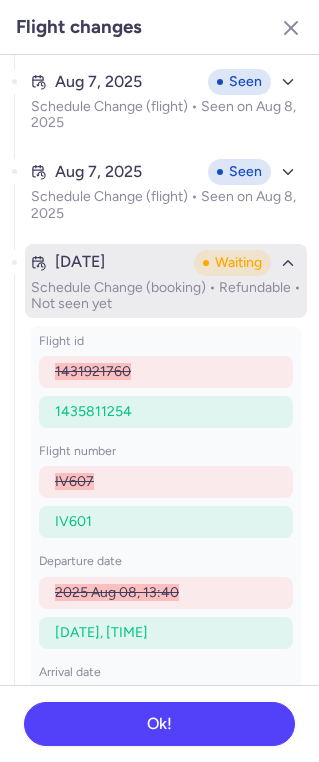 click 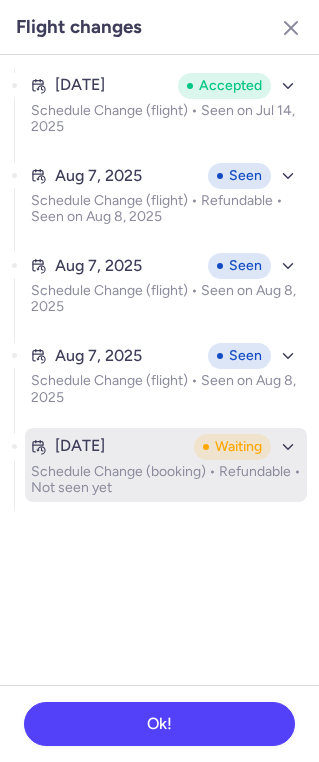 scroll, scrollTop: 0, scrollLeft: 0, axis: both 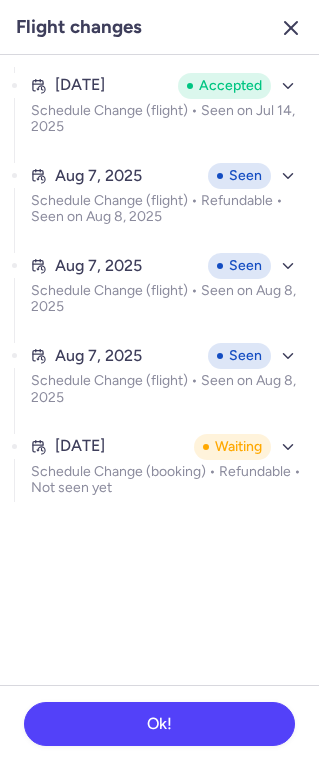 click 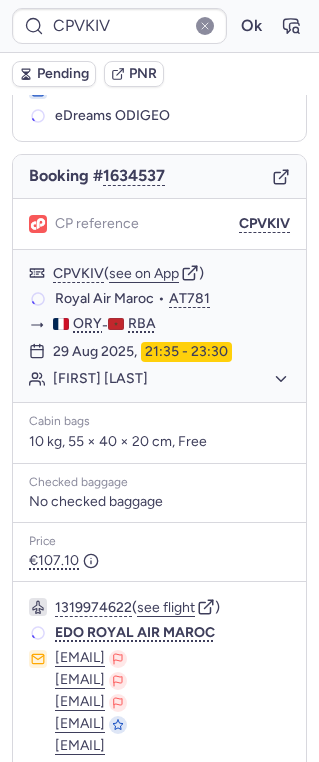 scroll, scrollTop: 141, scrollLeft: 0, axis: vertical 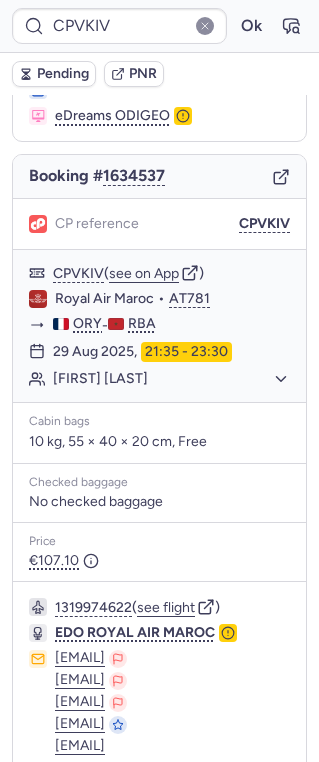 type on "CPQJHT" 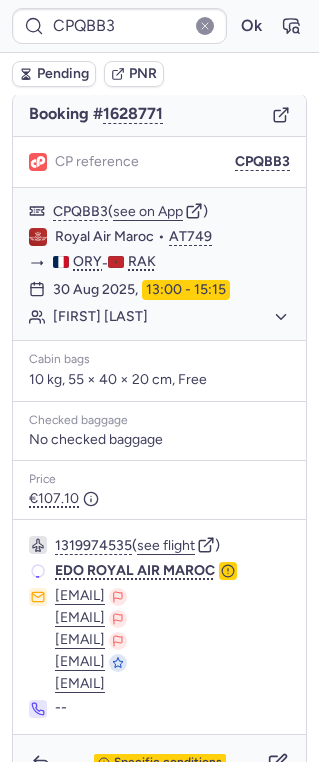 scroll, scrollTop: 265, scrollLeft: 0, axis: vertical 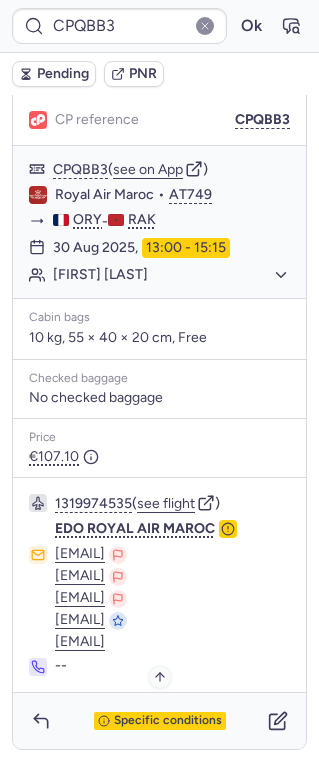 click on "Specific conditions" at bounding box center (168, 721) 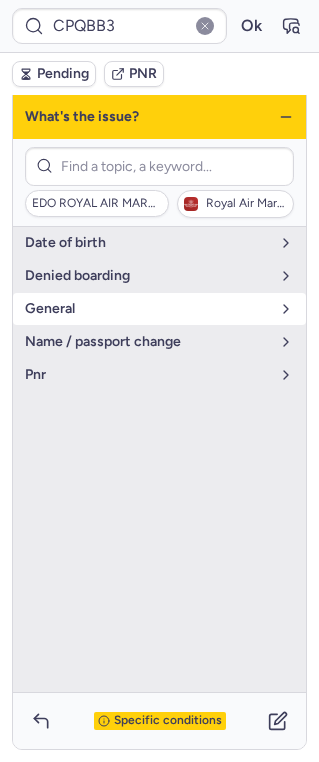 click on "general" at bounding box center [147, 309] 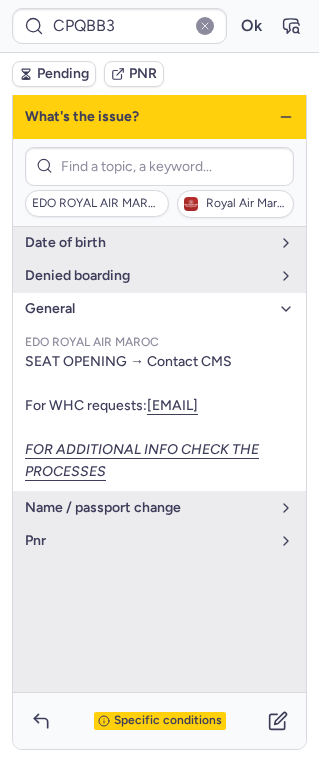 click on "general" at bounding box center (147, 309) 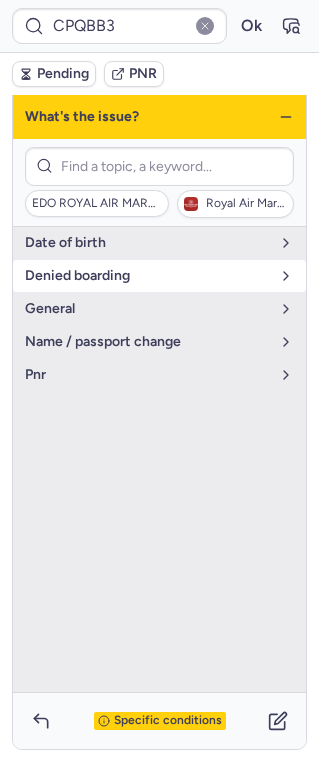 click on "denied boarding" at bounding box center [147, 276] 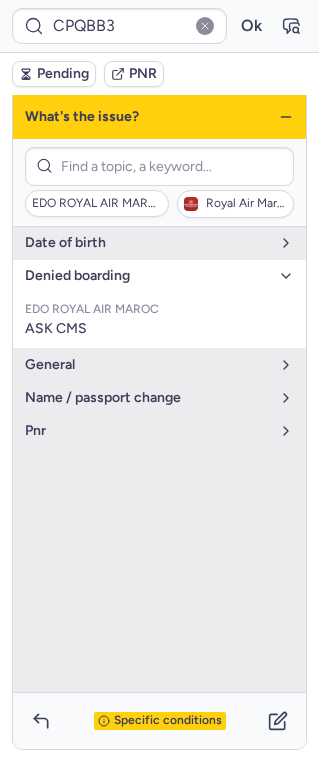 click on "denied boarding" at bounding box center (147, 276) 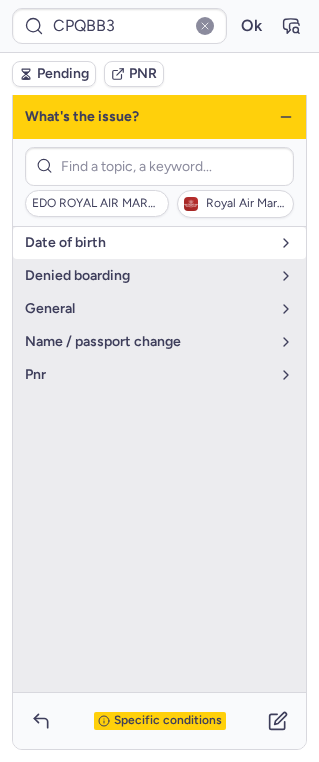 click on "date of birth" at bounding box center [159, 243] 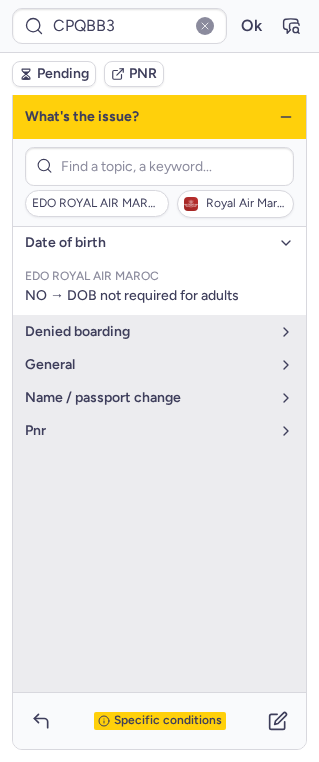 click on "date of birth" at bounding box center [159, 243] 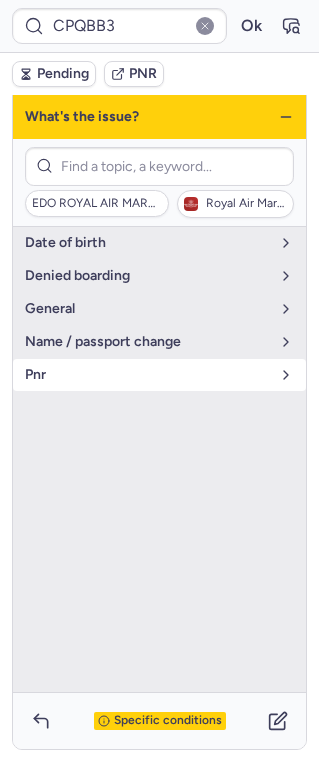 click on "pnr" at bounding box center (159, 375) 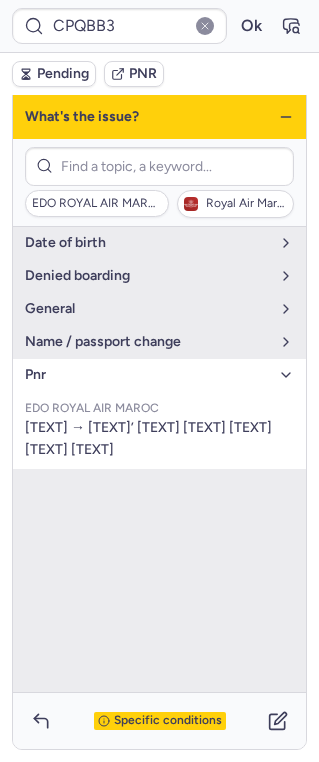 click on "pnr" at bounding box center [159, 375] 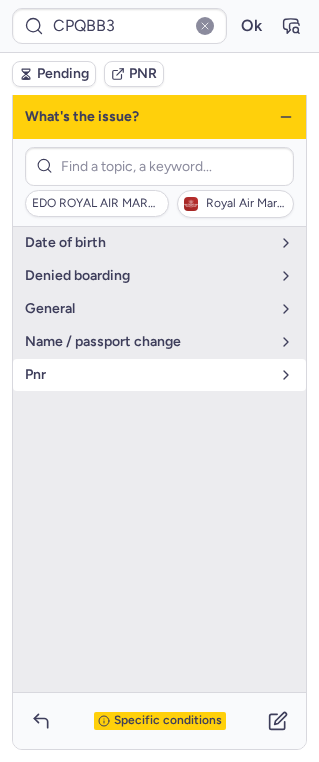 click on "pnr" at bounding box center [147, 375] 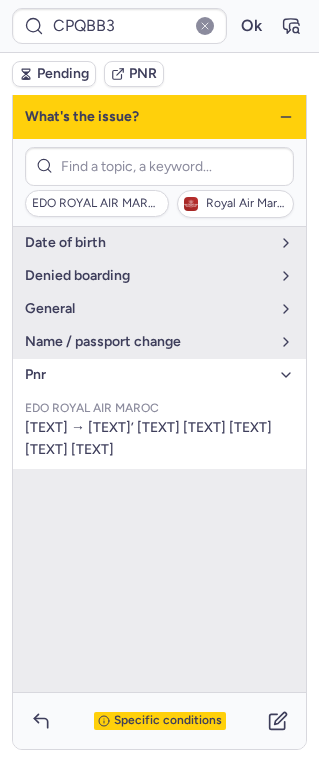 click on "pnr" at bounding box center (147, 375) 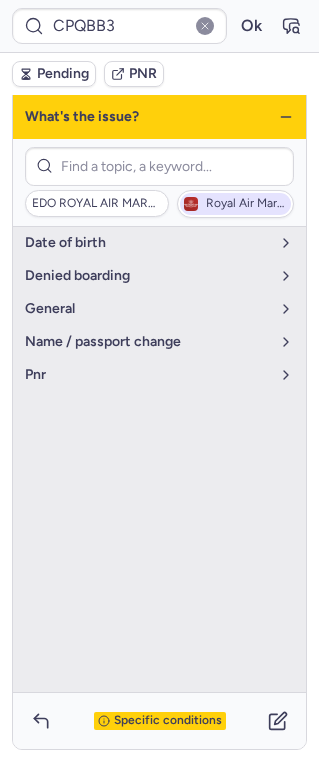 click on "Royal Air Maroc" at bounding box center (246, 204) 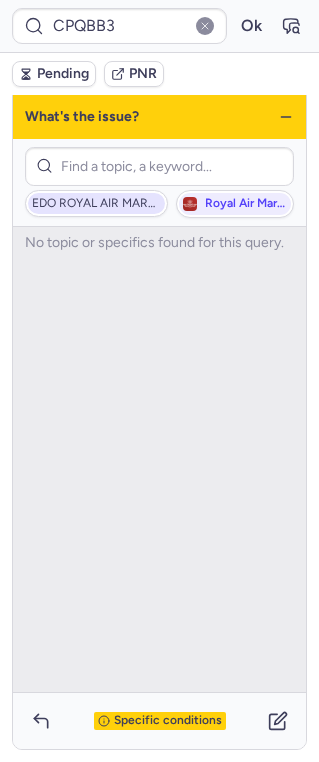 click on "EDO ROYAL AIR MAROC" at bounding box center [96, 204] 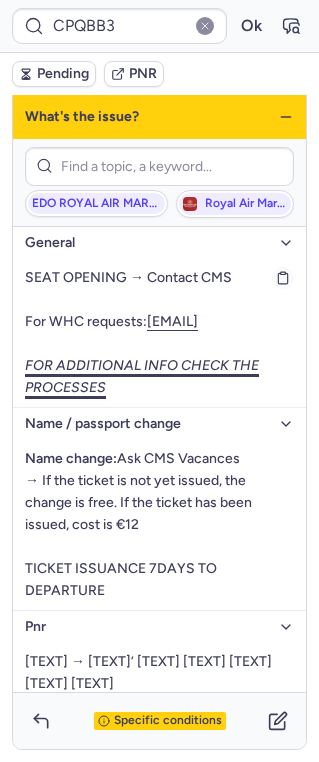 scroll, scrollTop: 133, scrollLeft: 0, axis: vertical 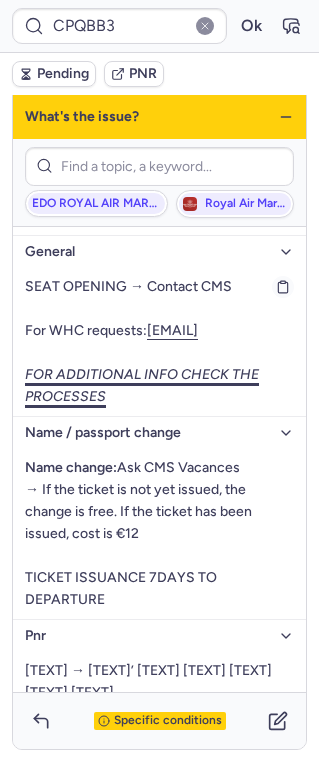 click on "FOR ADDITIONAL INFO CHECK THE PROCESSES" at bounding box center (159, 386) 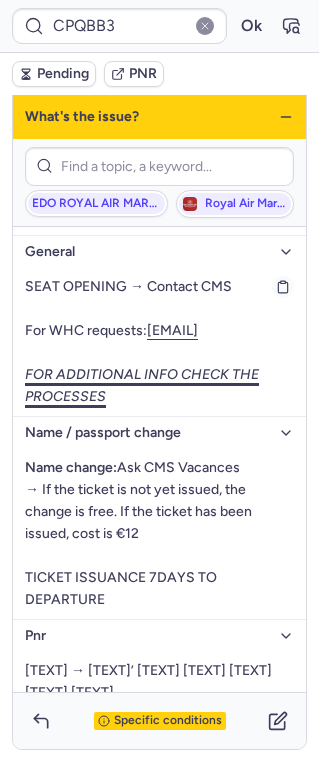 type on "CPIW7Y" 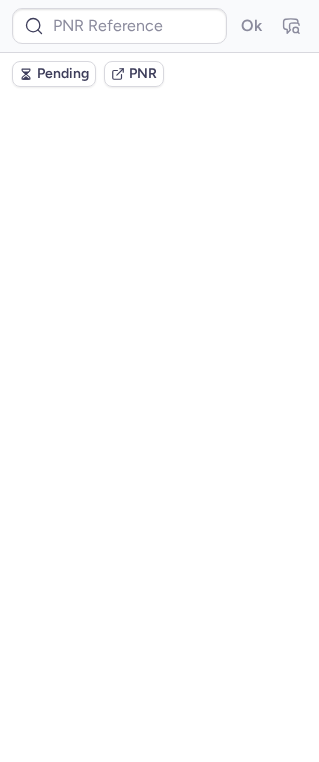 scroll, scrollTop: 0, scrollLeft: 0, axis: both 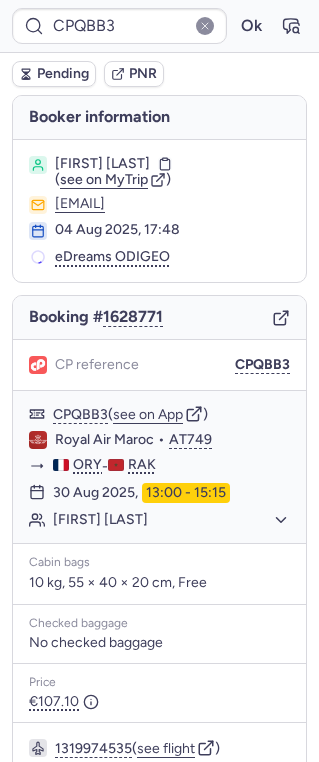 type on "CP6WXV" 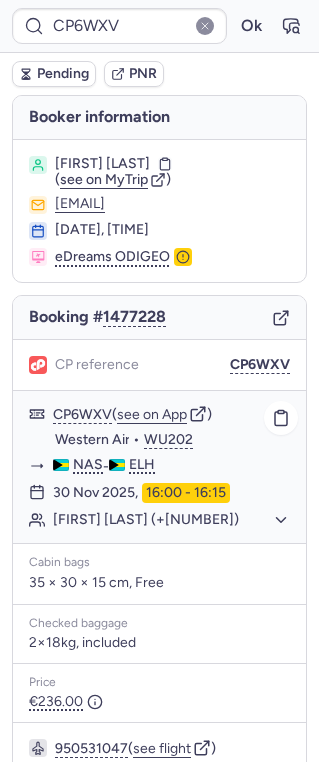 scroll, scrollTop: 203, scrollLeft: 0, axis: vertical 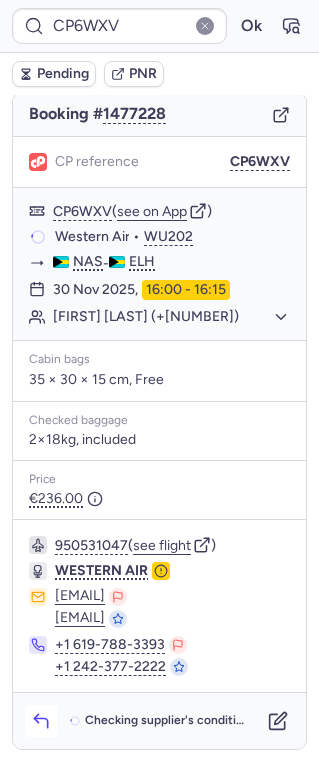 click at bounding box center (41, 721) 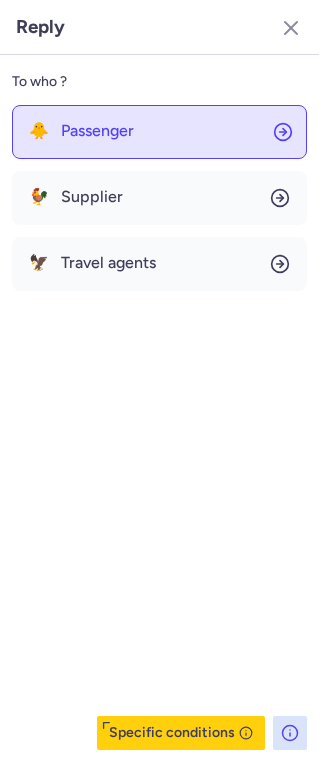 click on "🐥 Passenger" 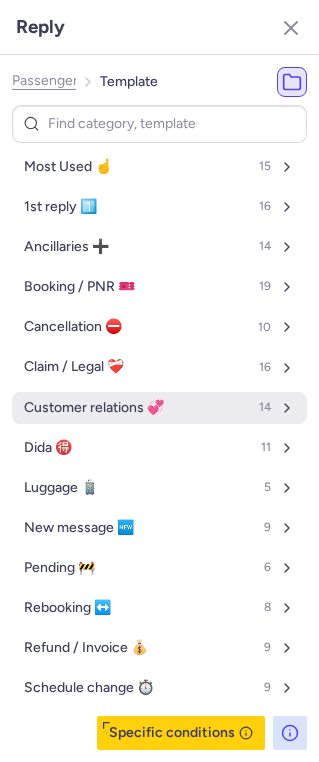 click on "[TEXT] [NUMBER]" at bounding box center (159, 408) 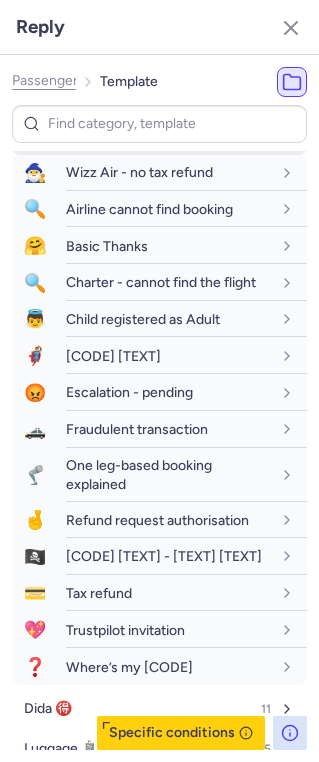 scroll, scrollTop: 270, scrollLeft: 0, axis: vertical 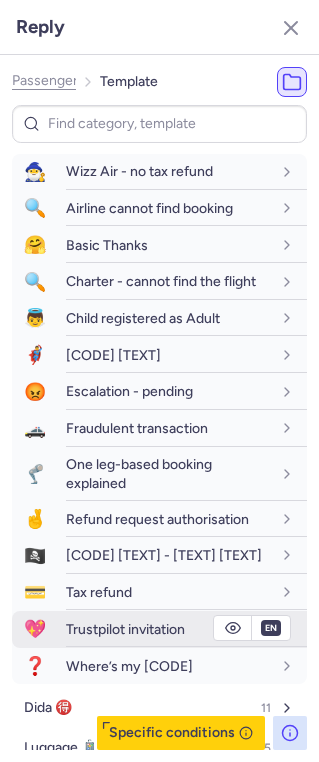 click on "Trustpilot invitation" at bounding box center (186, 629) 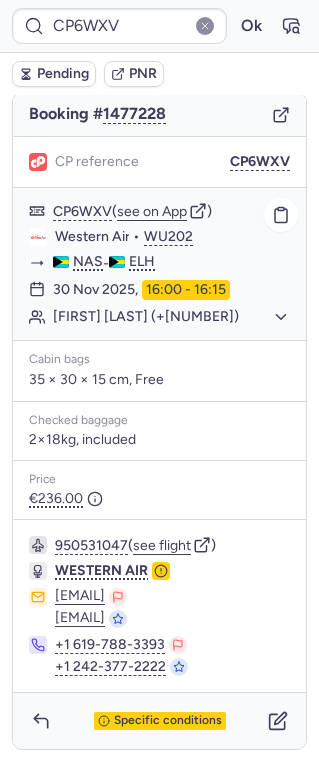 click on "[FIRST] [LAST] (+[NUMBER])" at bounding box center [171, 317] 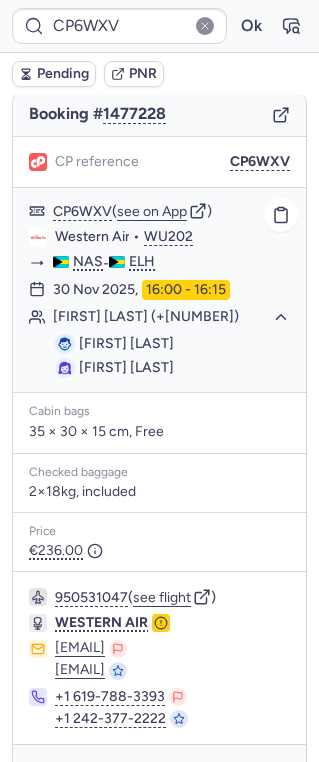 click on "[FIRST] [LAST] (+[NUMBER])" 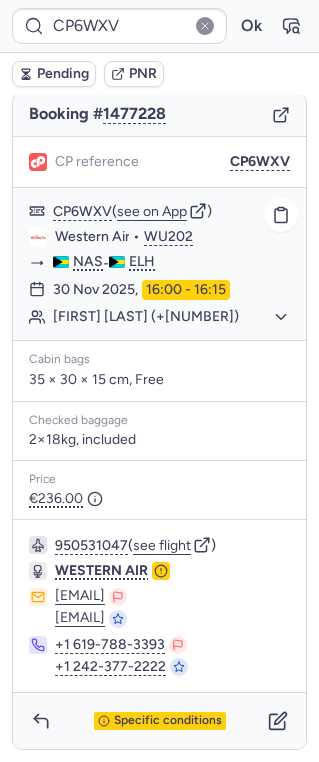 click on "[FIRST] [LAST] (+[NUMBER])" 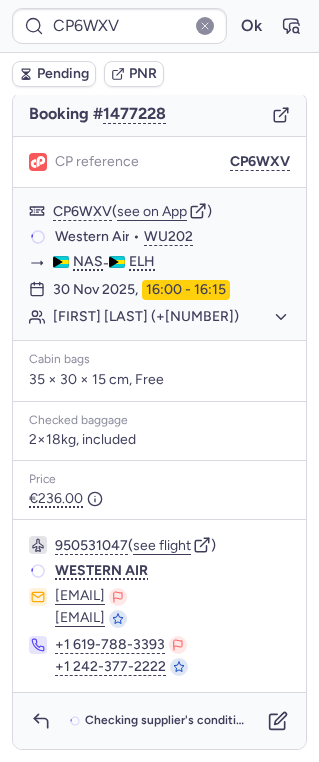scroll, scrollTop: 203, scrollLeft: 0, axis: vertical 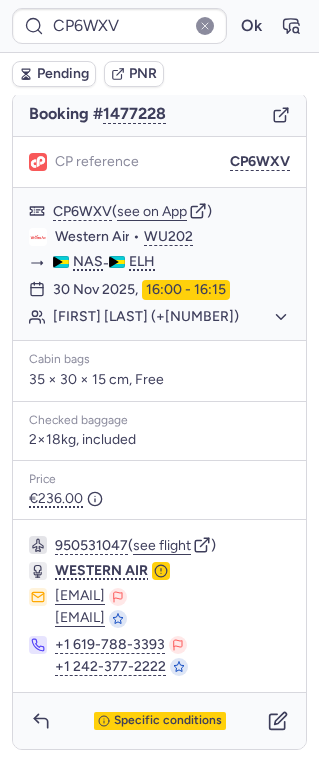 type on "CPQBB3" 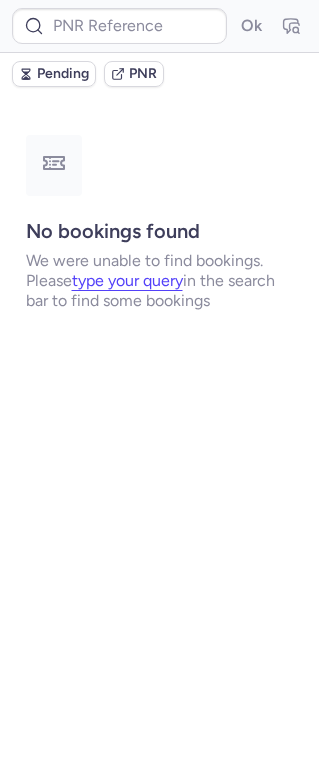 scroll, scrollTop: 0, scrollLeft: 0, axis: both 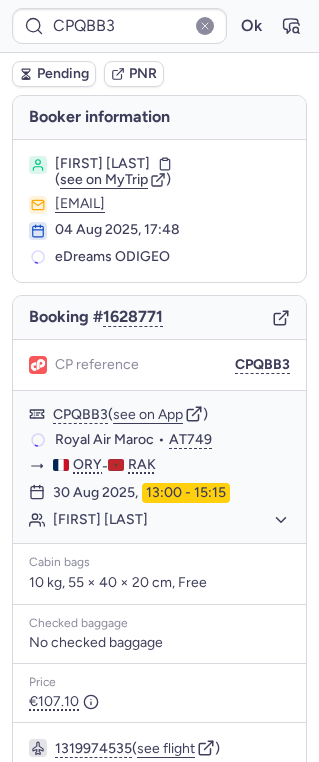 type on "CP6WXV" 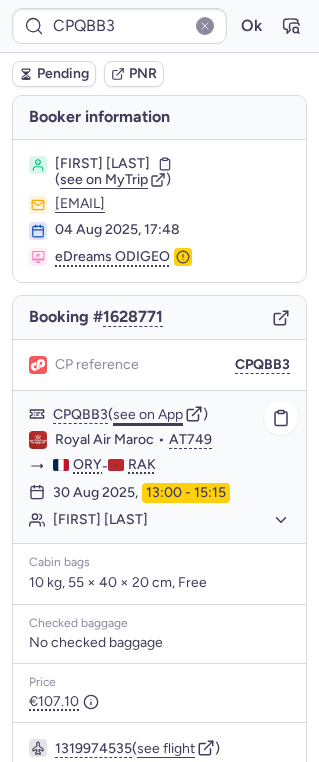 click on "see on App" 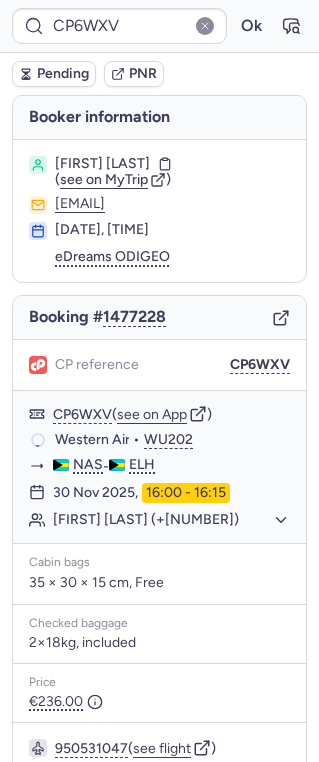 type on "CPQBB3" 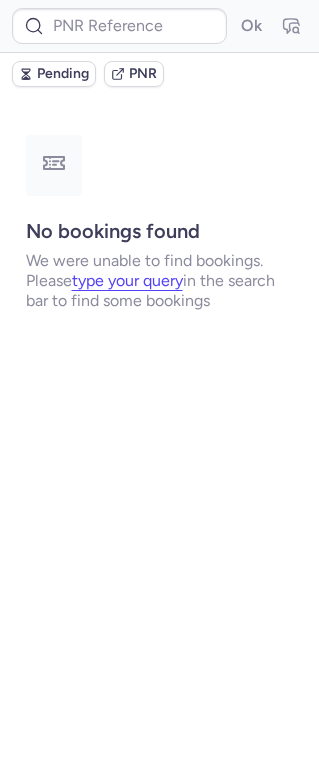 type on "CPQBB3" 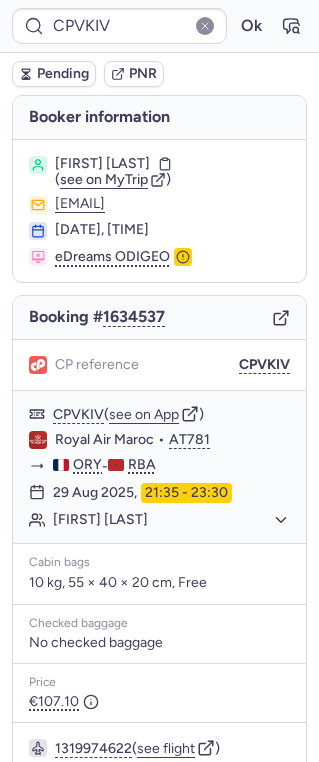 type on "CPQJHT" 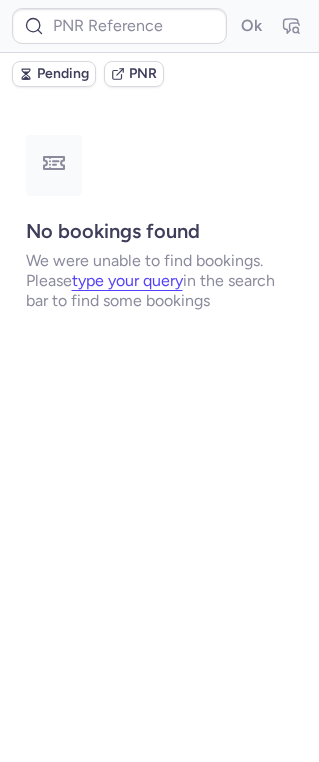 type on "CPQBB3" 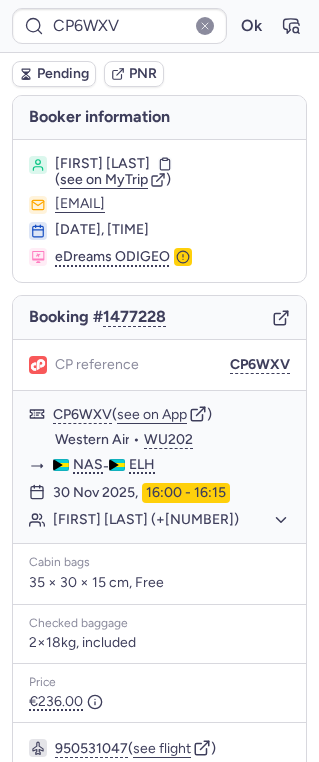 type on "CPQBB3" 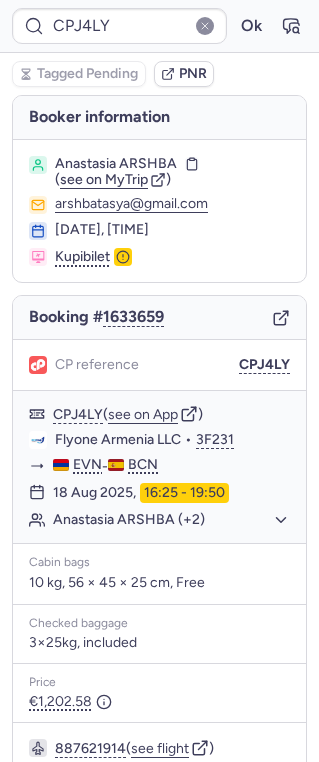 type on "CPIW7Y" 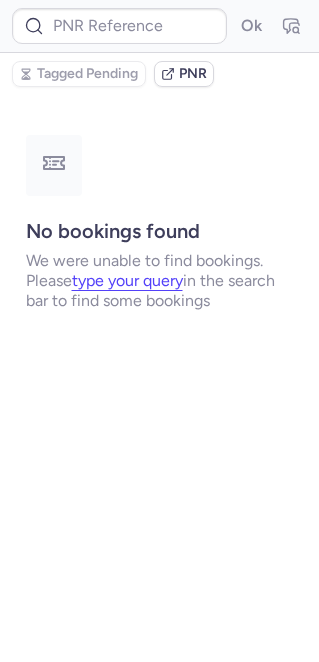 type on "CPIW7Y" 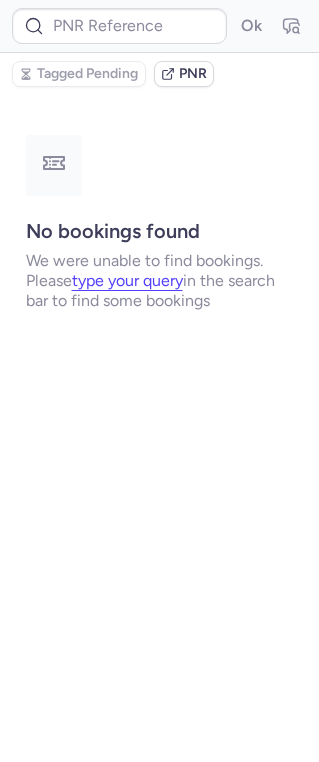 type on "CPKWKM" 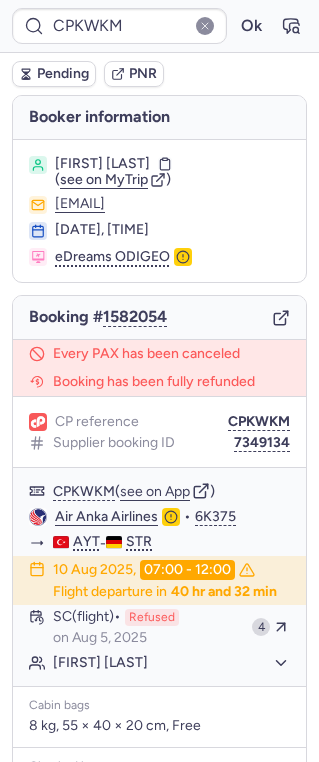 type on "CPIW7Y" 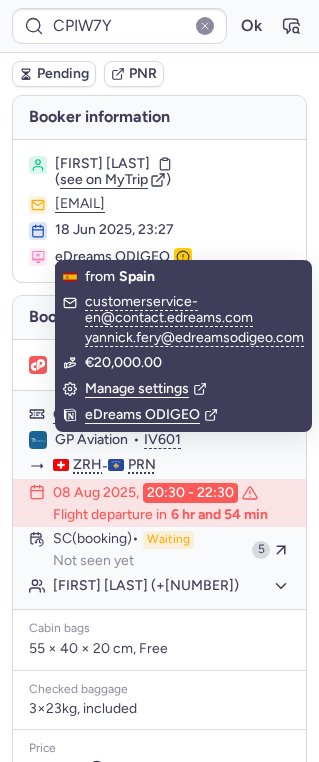 click on "[FIRST] [LAST] ( see on [TEXT] ) [EMAIL] [DATE], [TIME] [TEXT]" at bounding box center [159, 211] 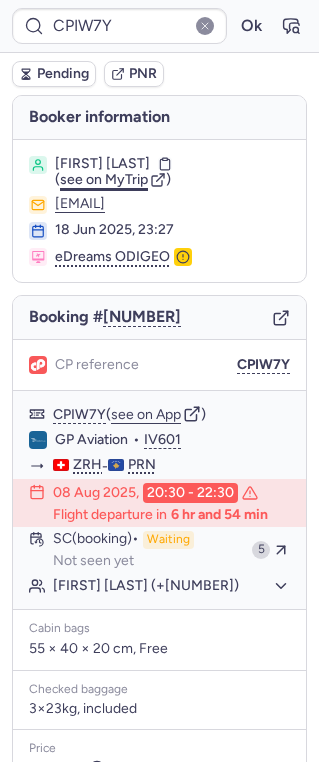 click on "see on MyTrip" at bounding box center [104, 179] 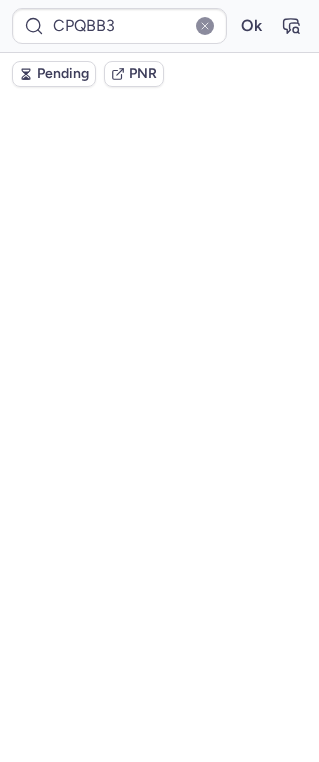 scroll, scrollTop: 203, scrollLeft: 0, axis: vertical 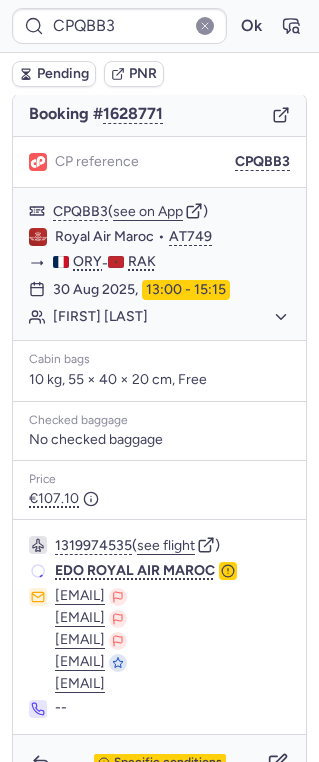 type on "CPW4PE" 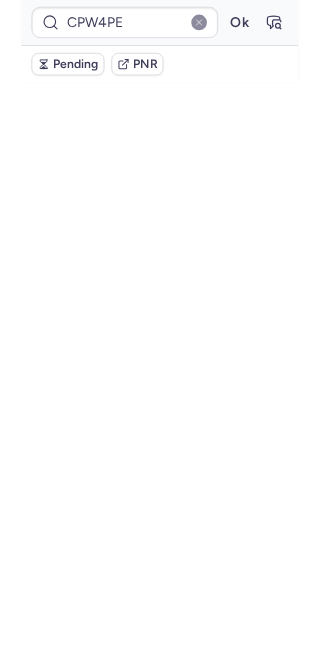 scroll, scrollTop: 203, scrollLeft: 0, axis: vertical 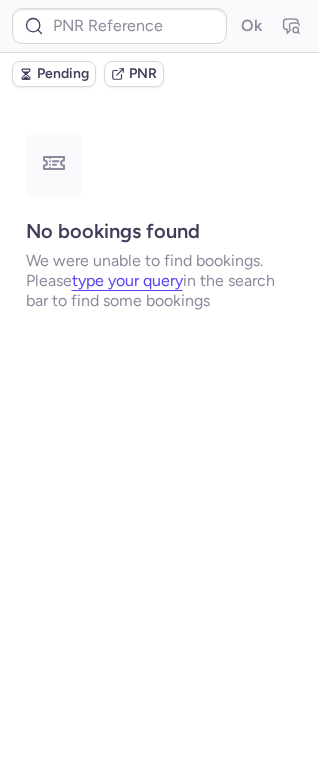 type on "CP7WMC" 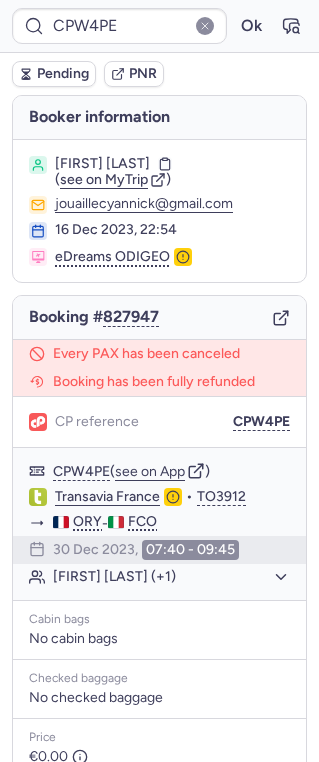 type on "CPIW7Y" 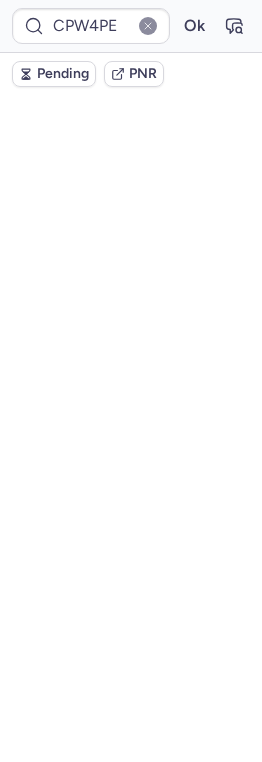 scroll, scrollTop: 289, scrollLeft: 0, axis: vertical 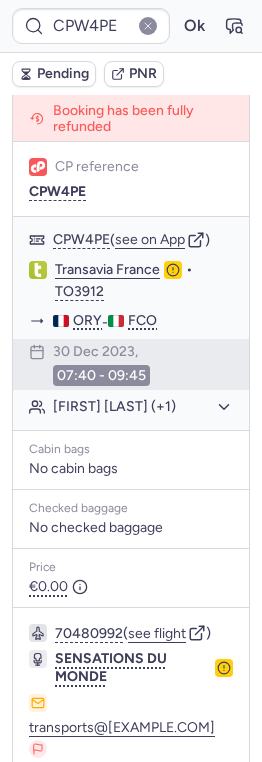 type on "CPQBB3" 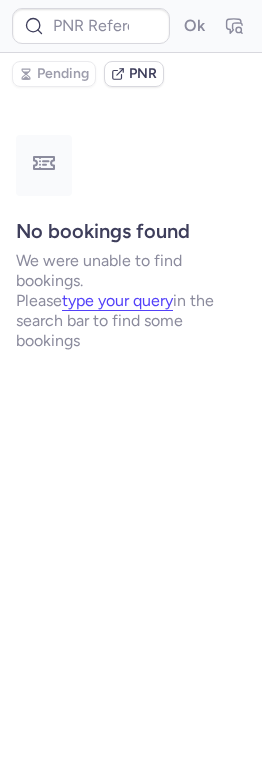 scroll, scrollTop: 0, scrollLeft: 0, axis: both 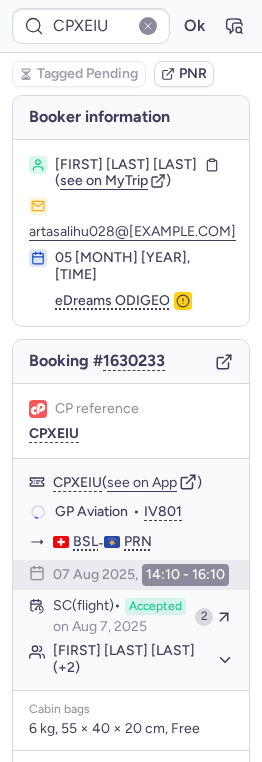 type on "CPQBB3" 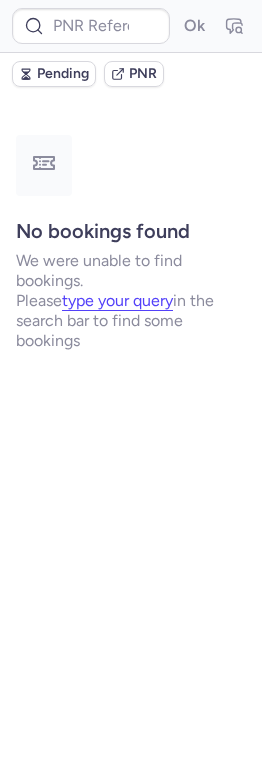 type on "CPQBB3" 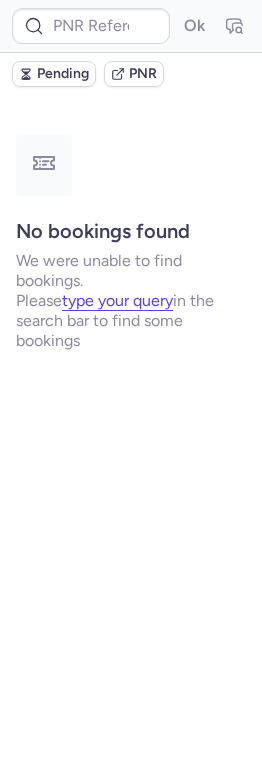 type on "CPC2LS" 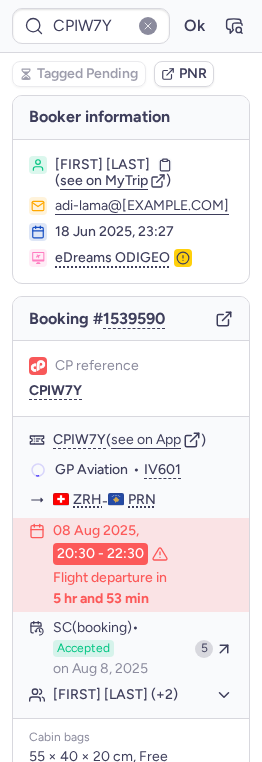 type on "CPJ4LY" 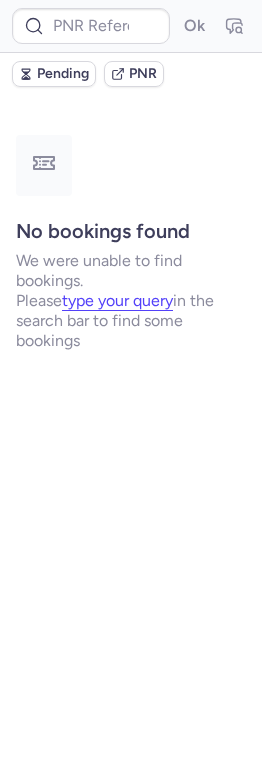 type on "CP7WMC" 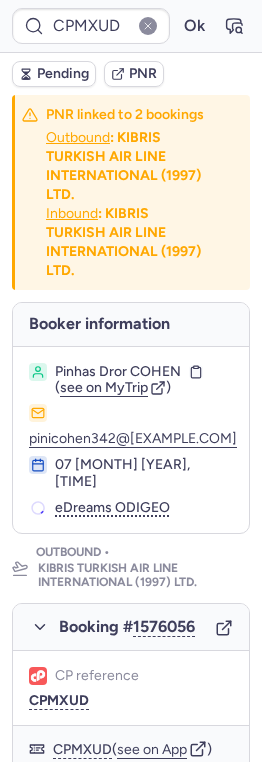 type on "CP27U8" 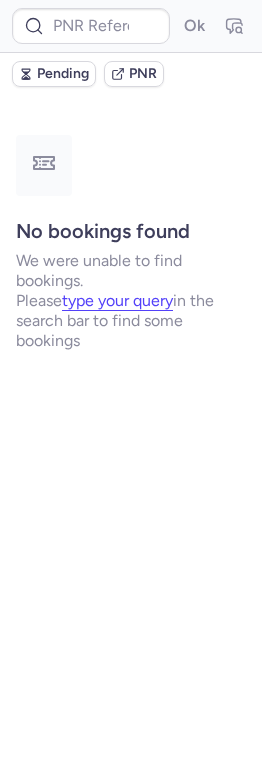 type on "CPQBB3" 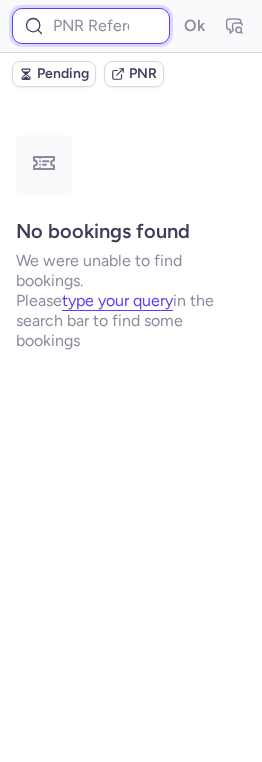 click at bounding box center [91, 26] 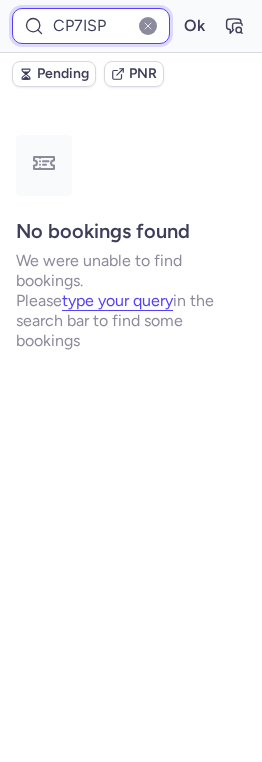 click on "Ok" at bounding box center (194, 26) 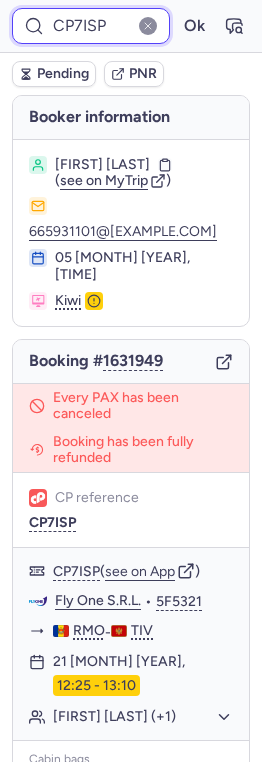 click on "CP7ISP" at bounding box center [91, 26] 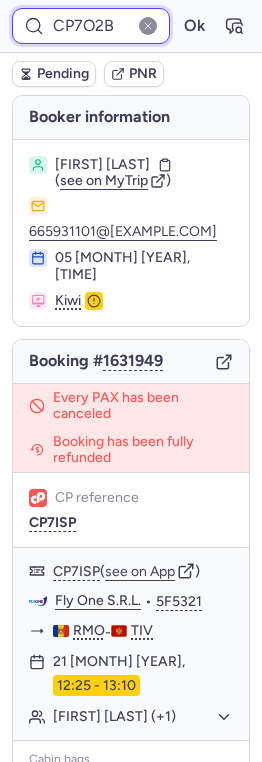 click on "Ok" at bounding box center (194, 26) 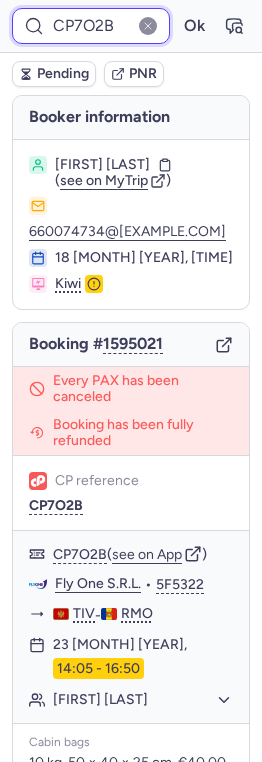 click on "CP7O2B" at bounding box center (91, 26) 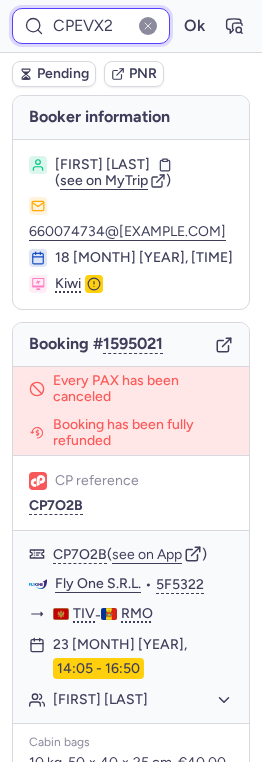 click on "Ok" at bounding box center (194, 26) 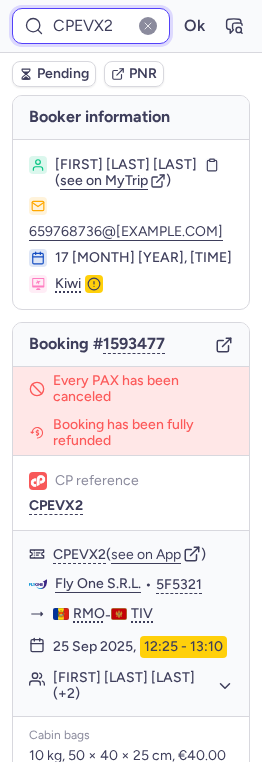 click on "CPEVX2" at bounding box center [91, 26] 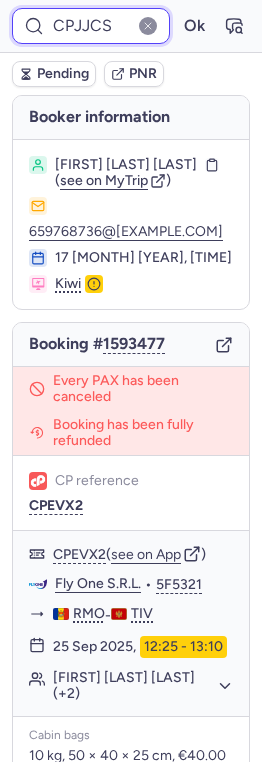 click on "Ok" at bounding box center [194, 26] 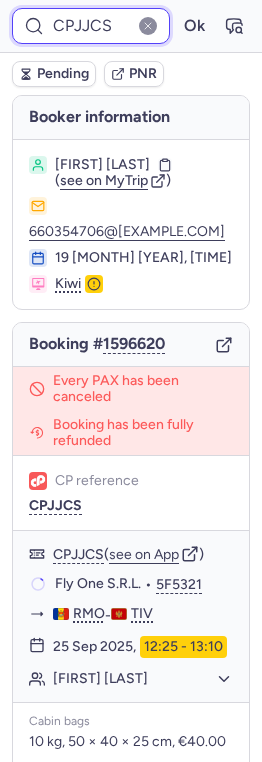 click on "CPJJCS" at bounding box center [91, 26] 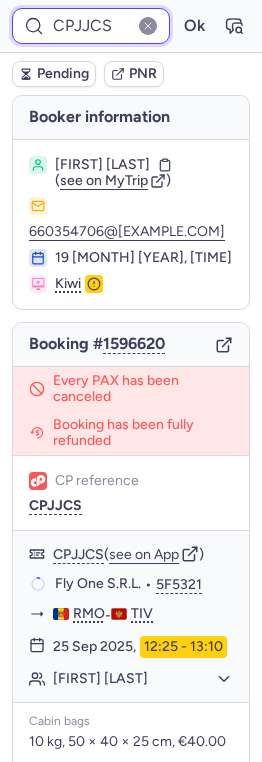 click on "CPJJCS" at bounding box center [91, 26] 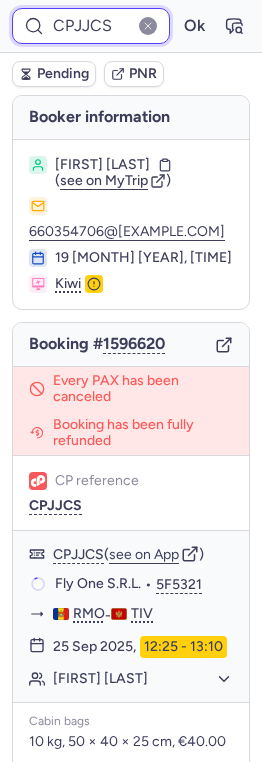 paste on "XBTZ" 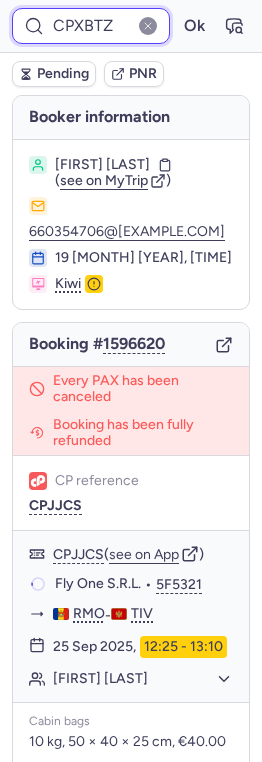 type on "CPXBTZ" 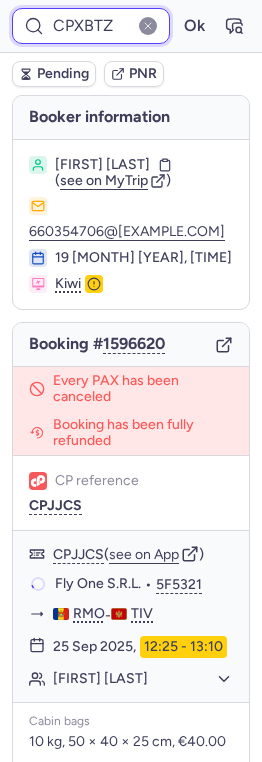 click on "Ok" at bounding box center [194, 26] 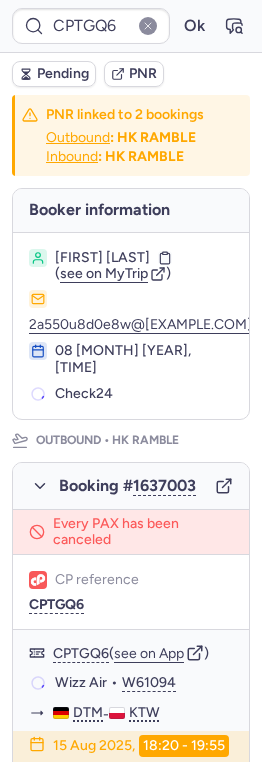 type on "CPQBB3" 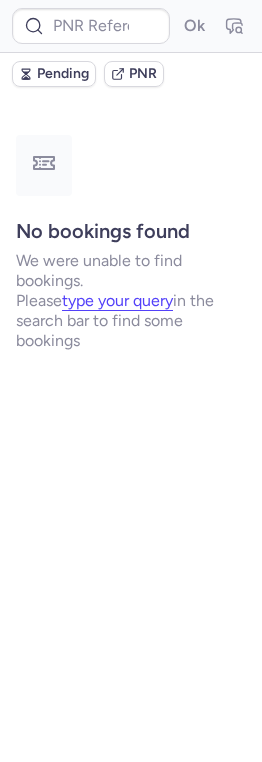 type on "CPQBB3" 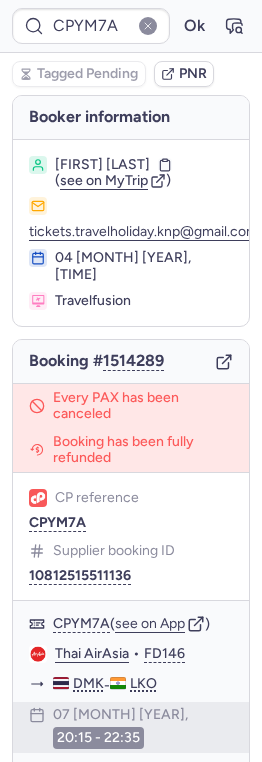 type on "CPIW7Y" 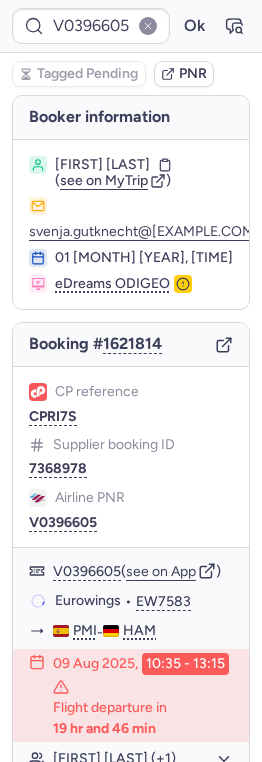 type on "CPSGDQ" 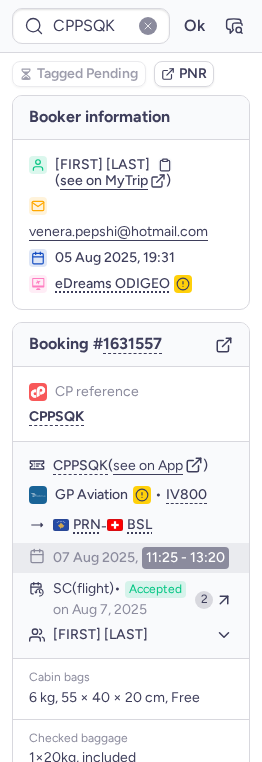 type on "CPQBB3" 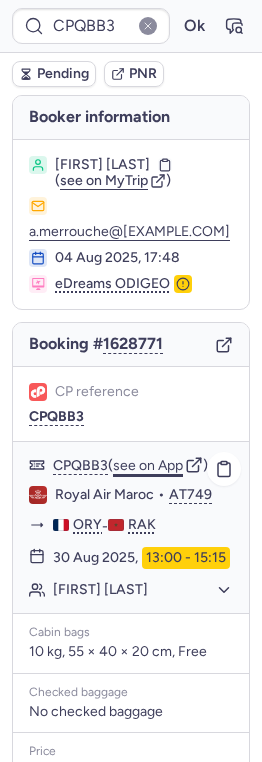 click on "see on App" 